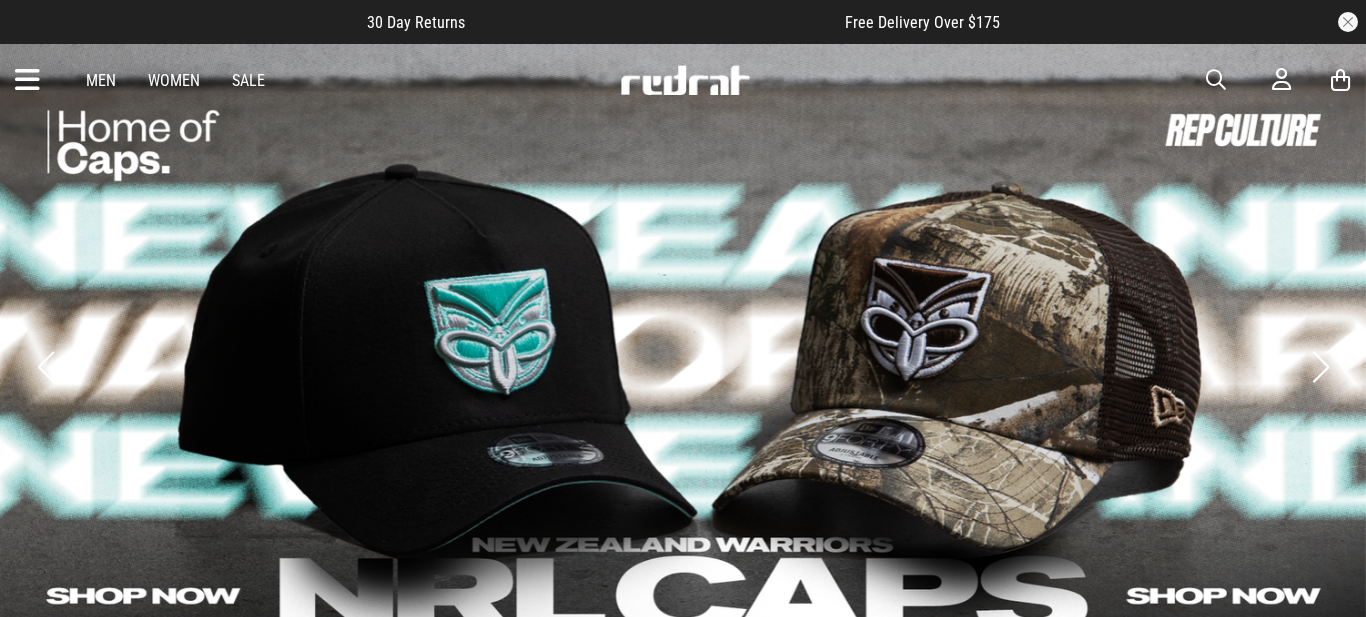 scroll, scrollTop: 0, scrollLeft: 0, axis: both 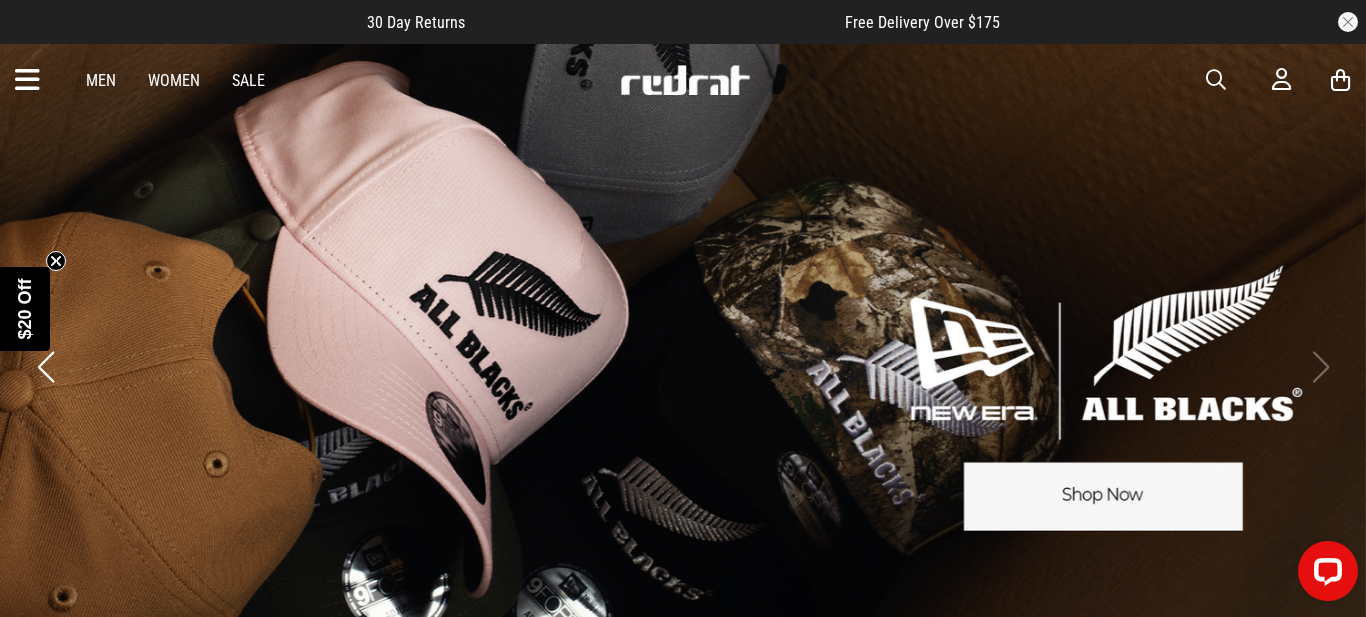 click at bounding box center (27, 80) 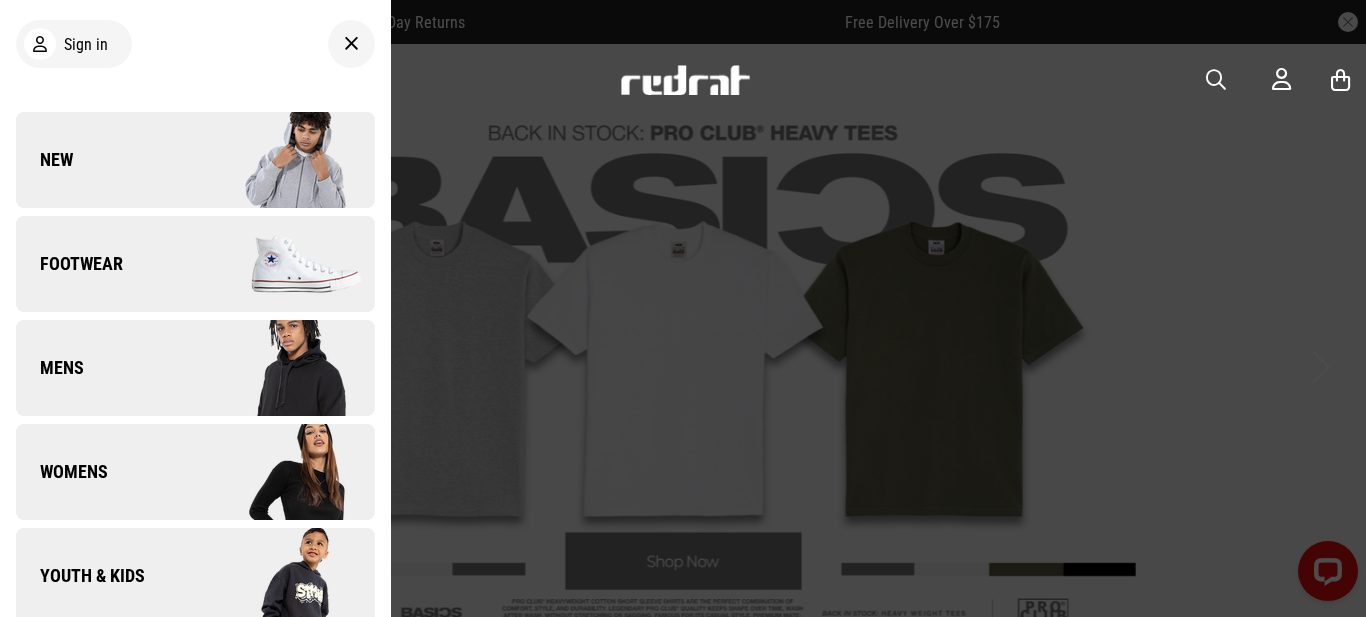 click at bounding box center (351, 44) 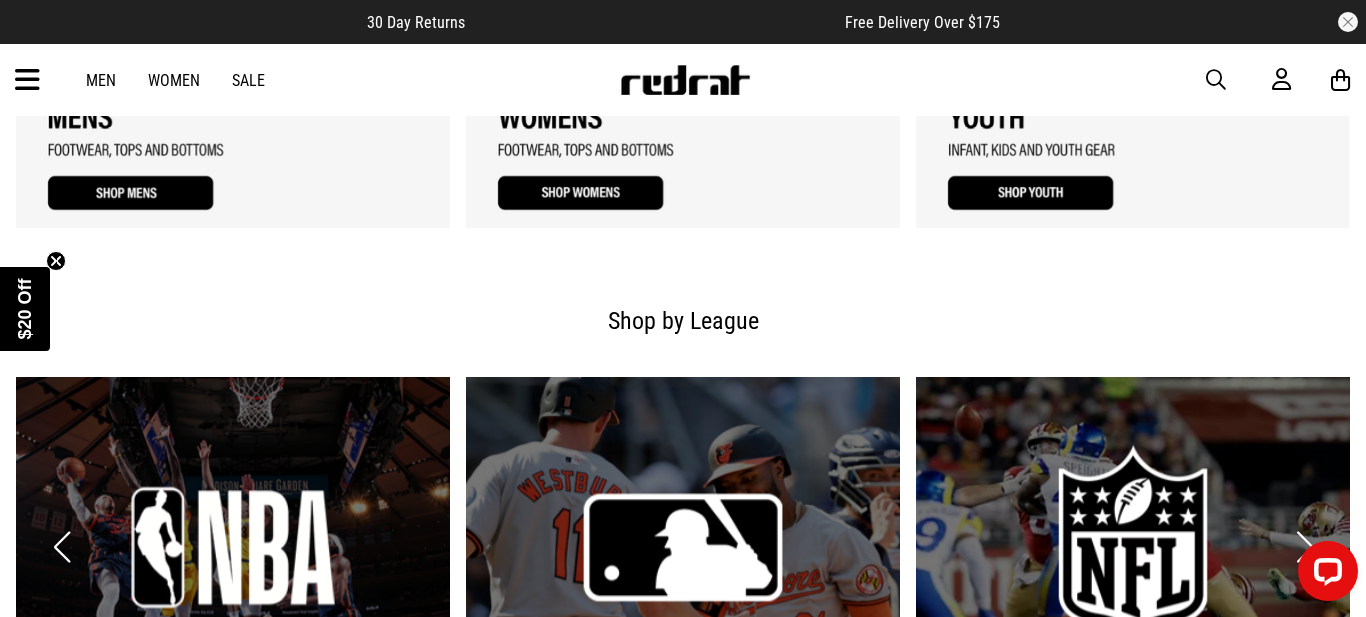 scroll, scrollTop: 1541, scrollLeft: 0, axis: vertical 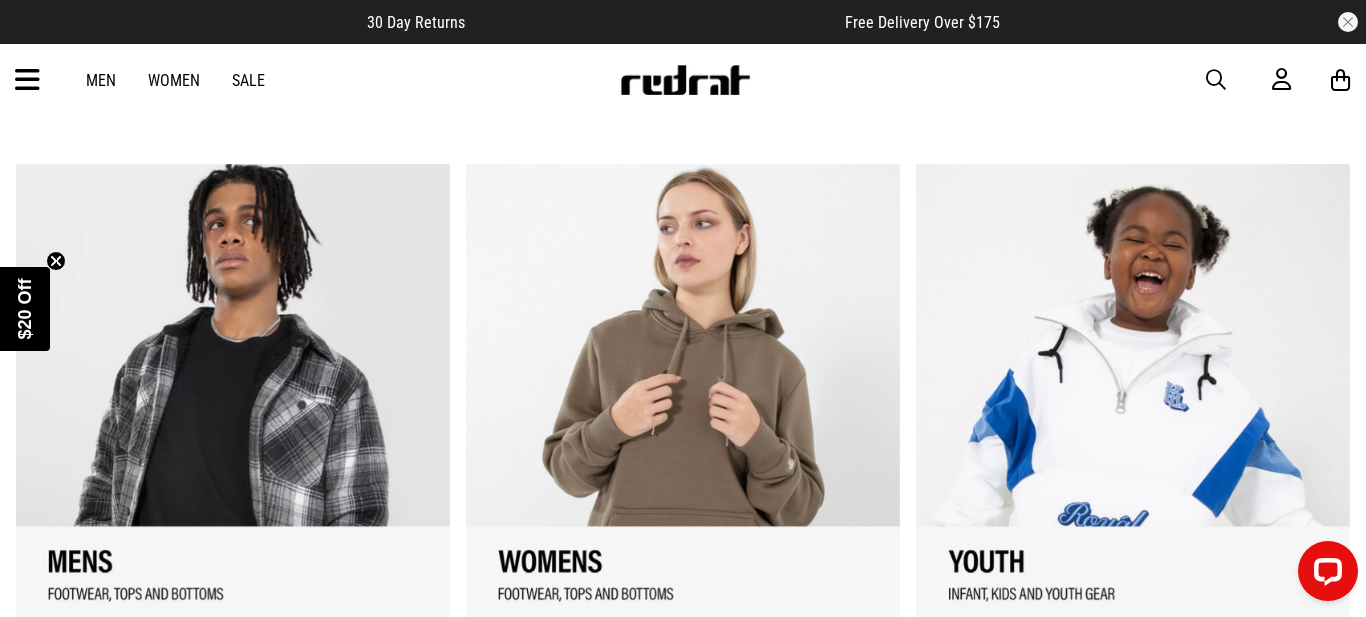 click at bounding box center [27, 80] 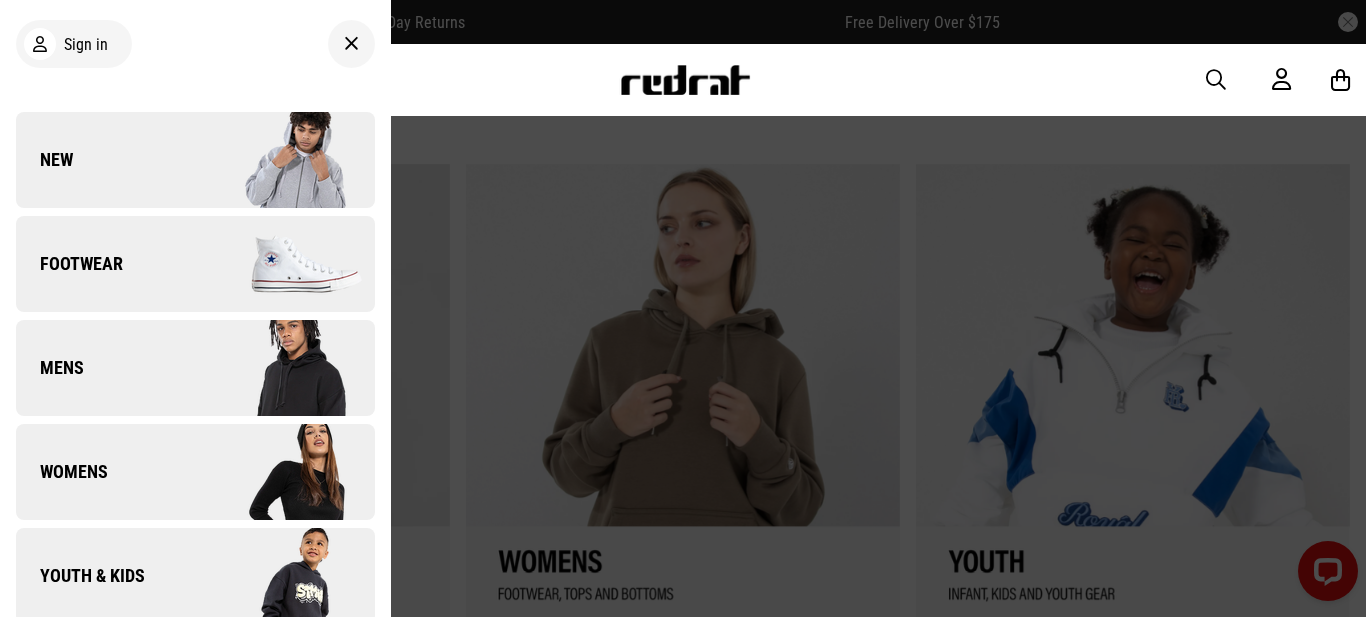 click on "Men   Women   Sale     Sign in     New       Back         Footwear       Back
Footwear											       Mens       Back
Mens											       Womens       Back
Womens											       Youth & Kids       Back
Youth & Kids											       Jewellery       Back
Jewellery											       Headwear       Back
Headwear											       Accessories       Back
Accessories											       Deals       Back         Sale   UP TO 60% OFF
Shop by Brand
adidas
Converse
New Era
See all brands     Gift Cards   Find a Store   Delivery   Returns & Exchanges   FAQ   Contact Us
Payment Options Only at Red Rat
Let's keep in touch
Back" at bounding box center (683, 80) 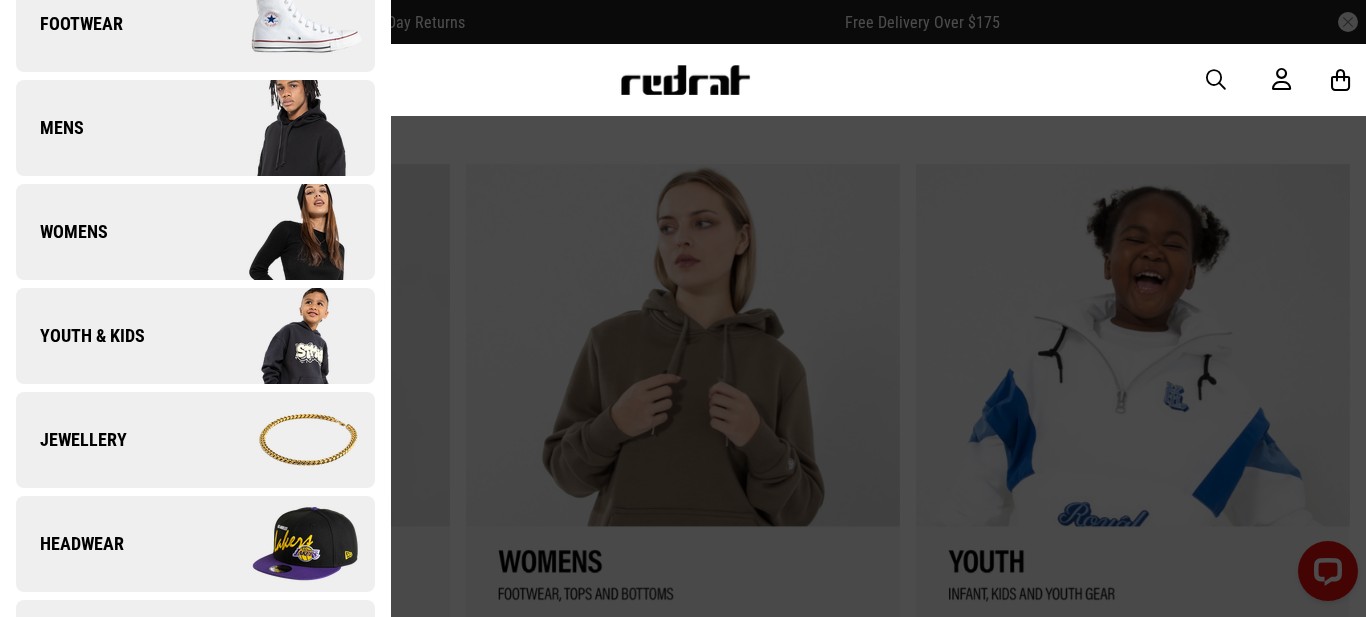 scroll, scrollTop: 280, scrollLeft: 0, axis: vertical 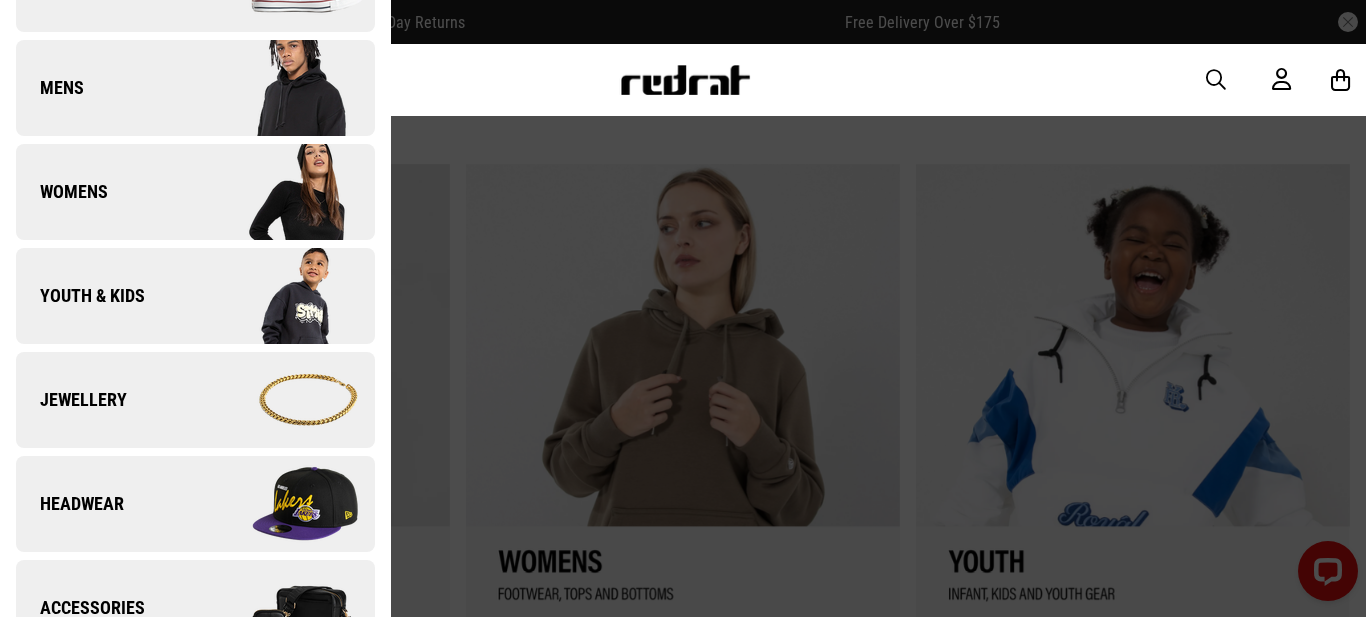 click at bounding box center [284, 400] 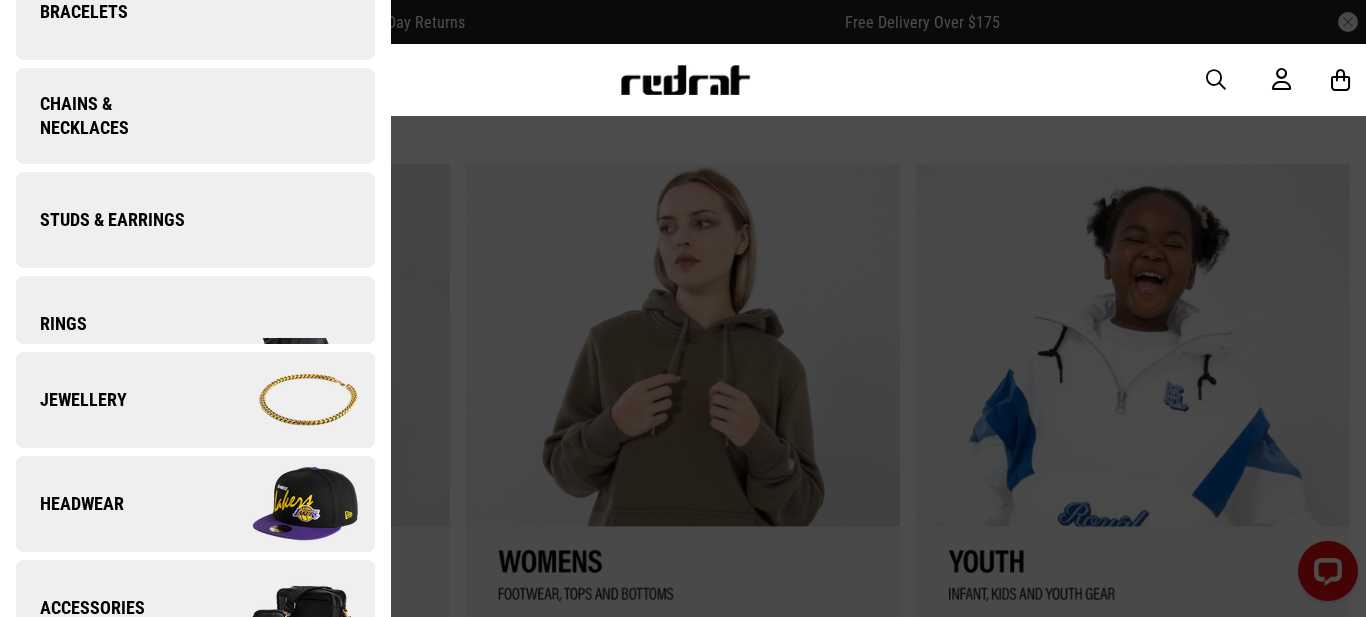 scroll, scrollTop: 0, scrollLeft: 0, axis: both 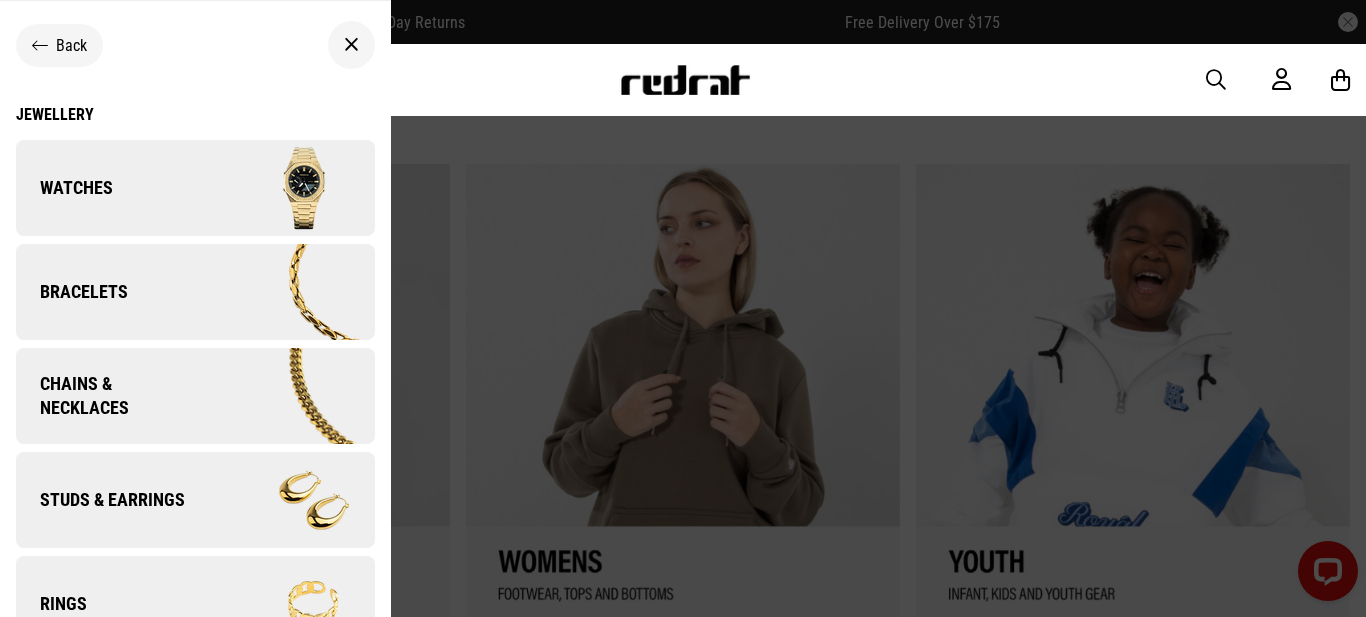 click at bounding box center [287, 396] 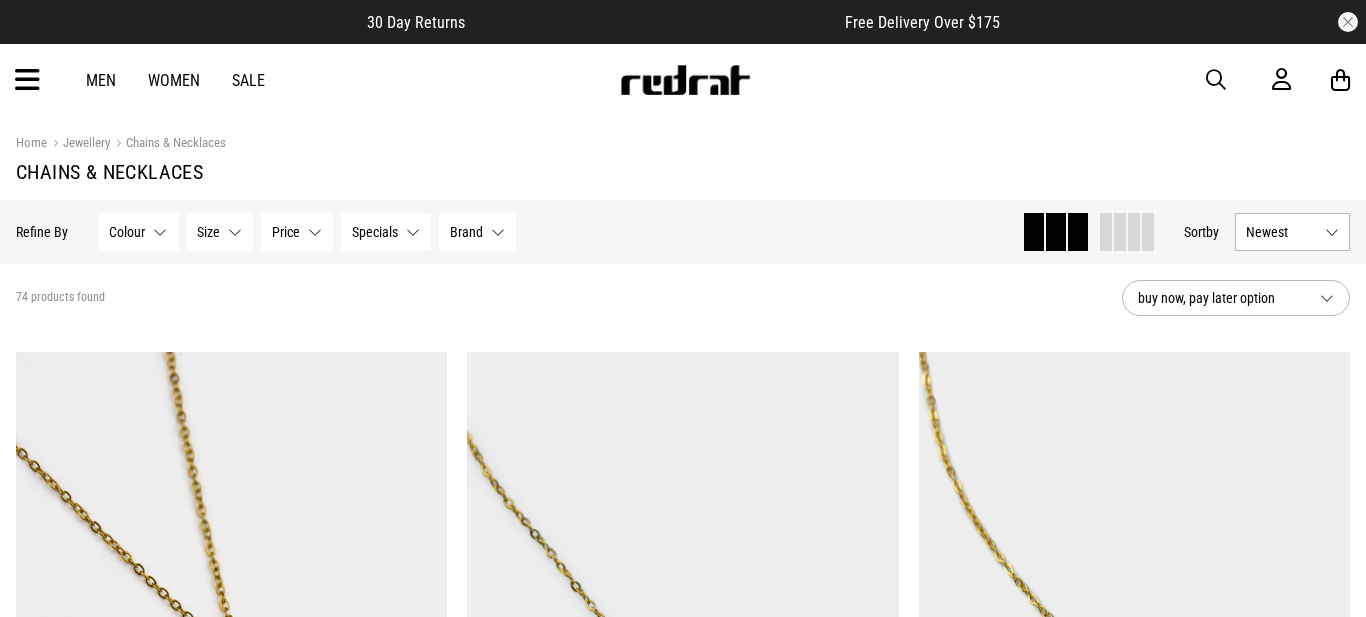 scroll, scrollTop: 0, scrollLeft: 0, axis: both 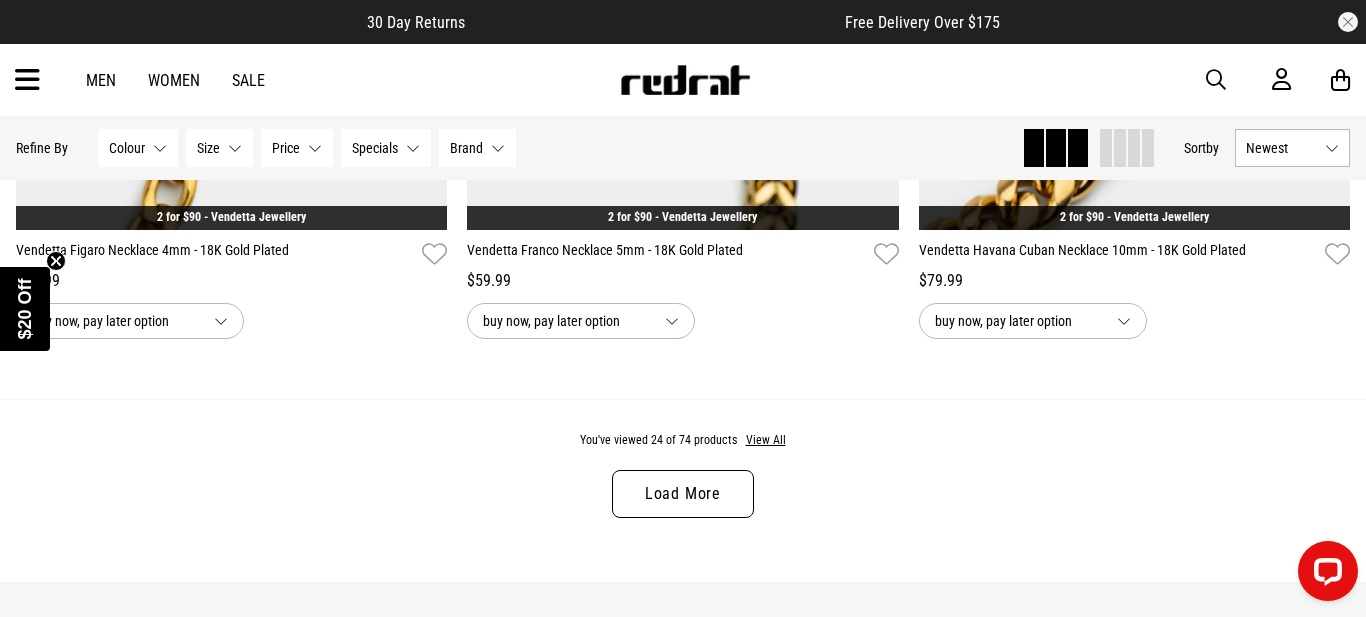 click on "Load More" at bounding box center [683, 494] 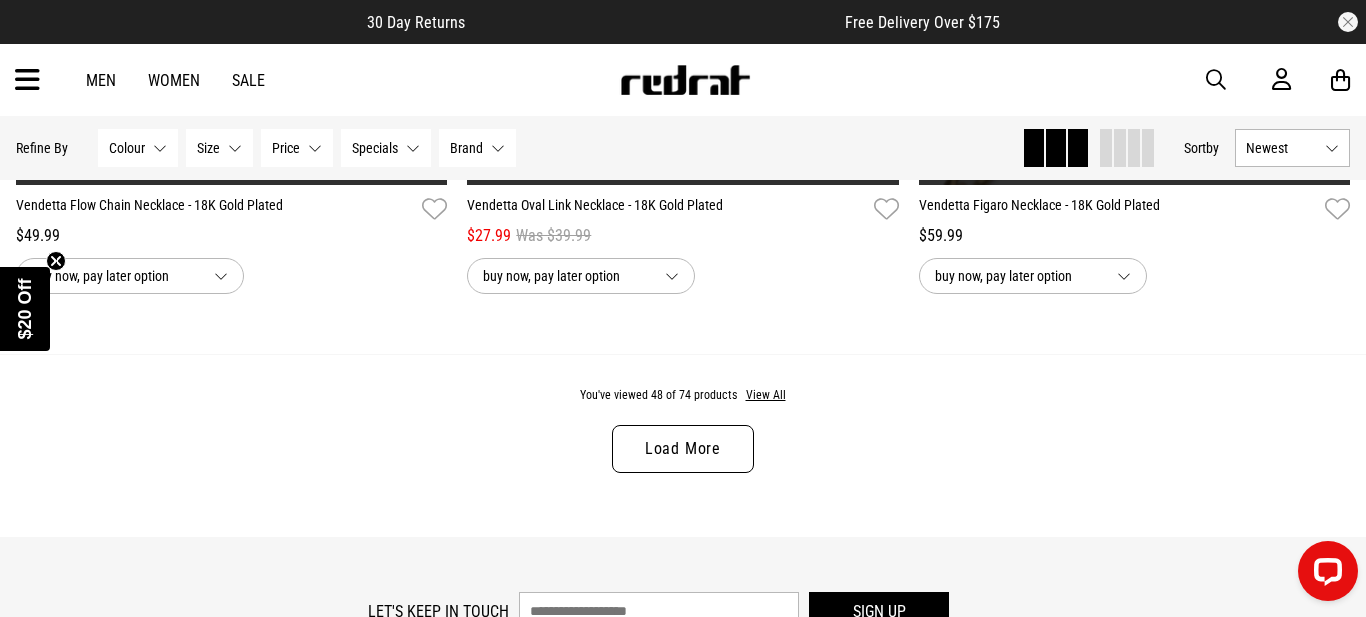scroll, scrollTop: 12108, scrollLeft: 0, axis: vertical 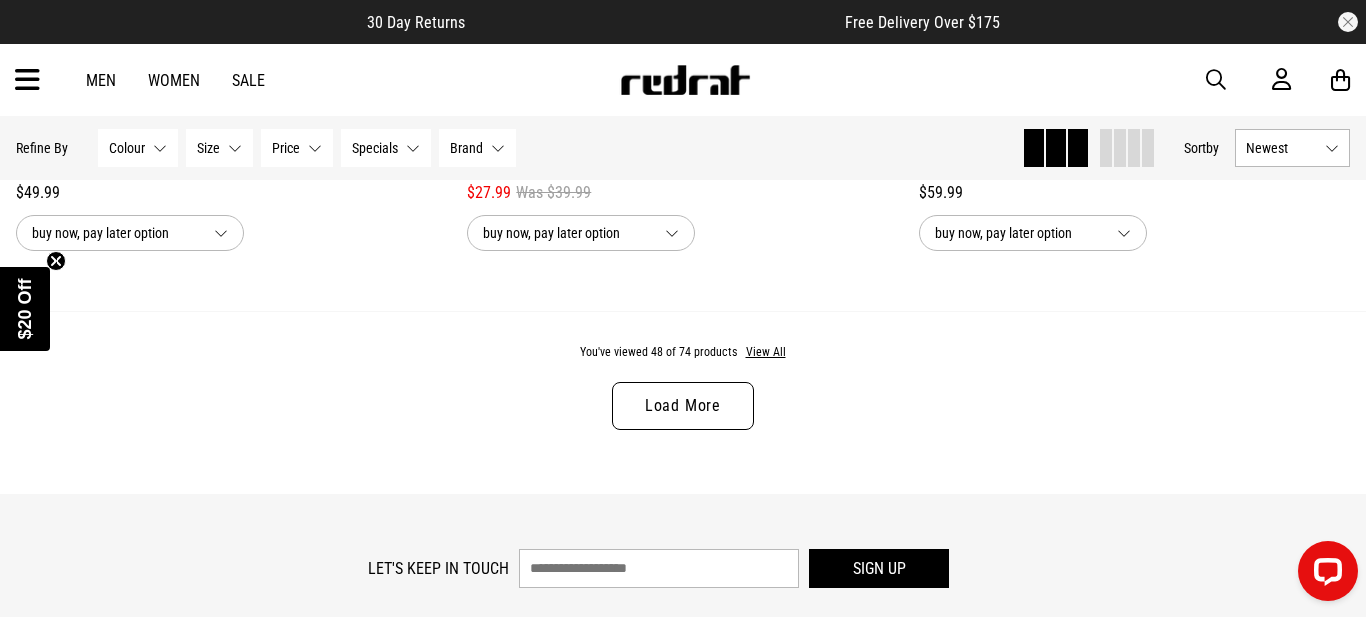 click on "Load More" at bounding box center (683, 406) 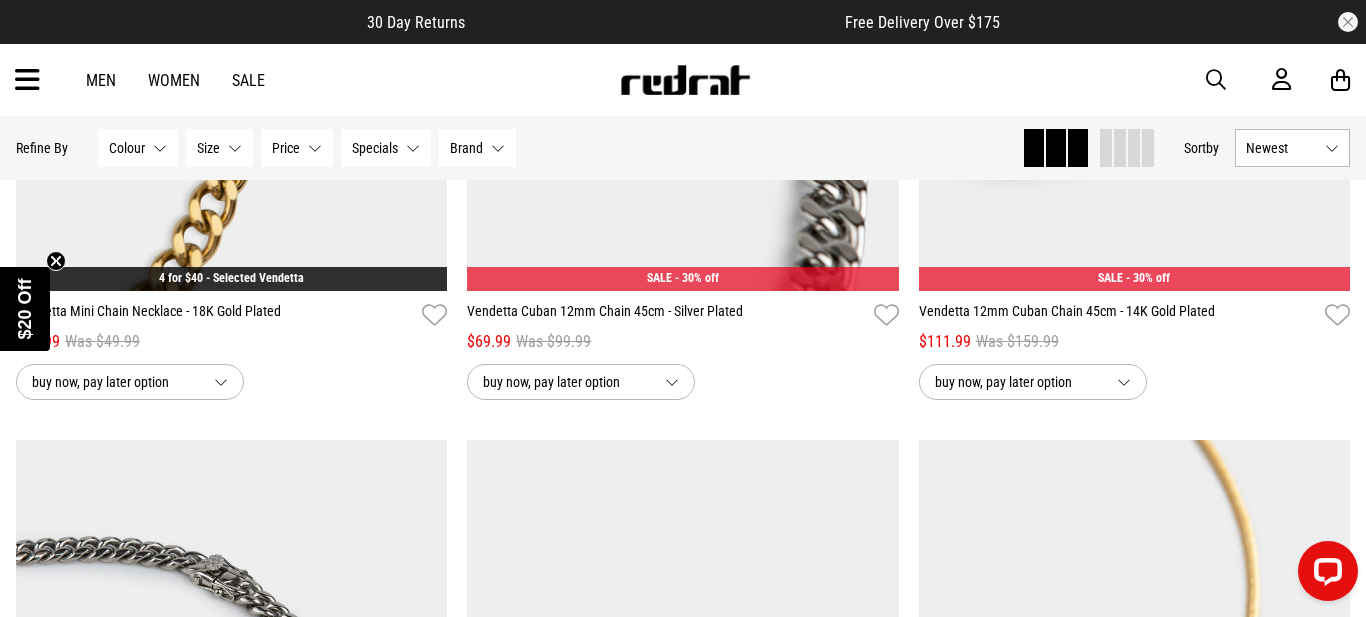 scroll, scrollTop: 14186, scrollLeft: 0, axis: vertical 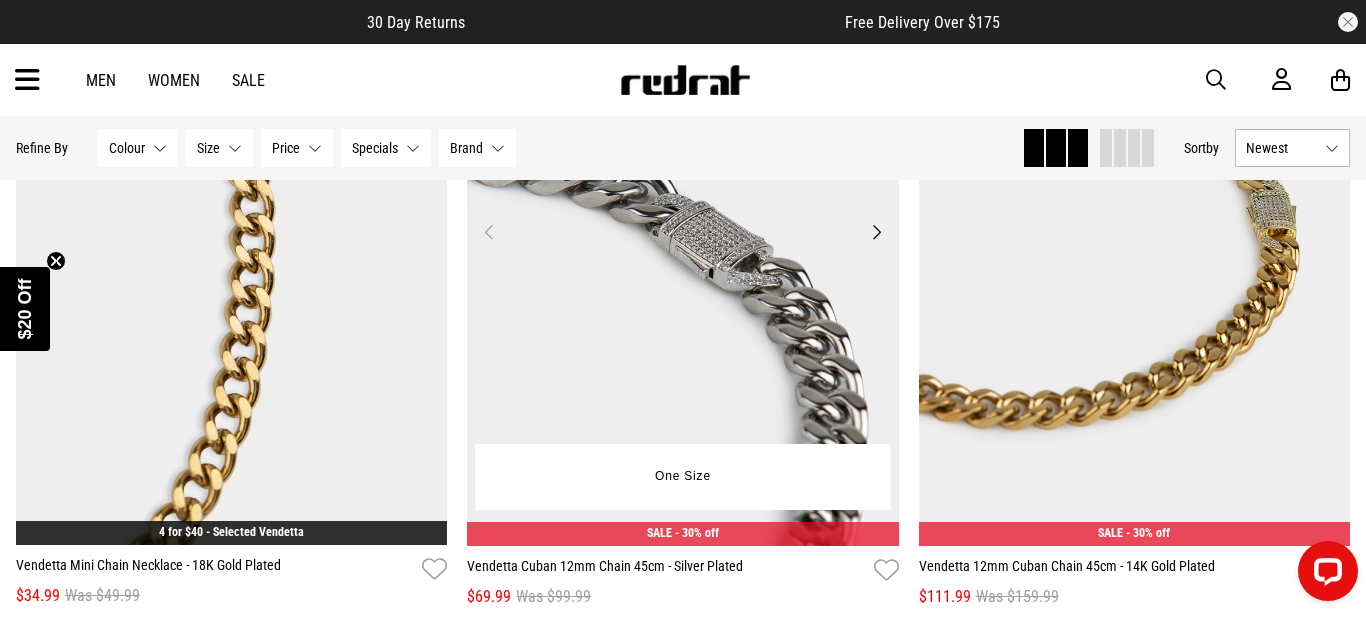 click at bounding box center [683, 243] 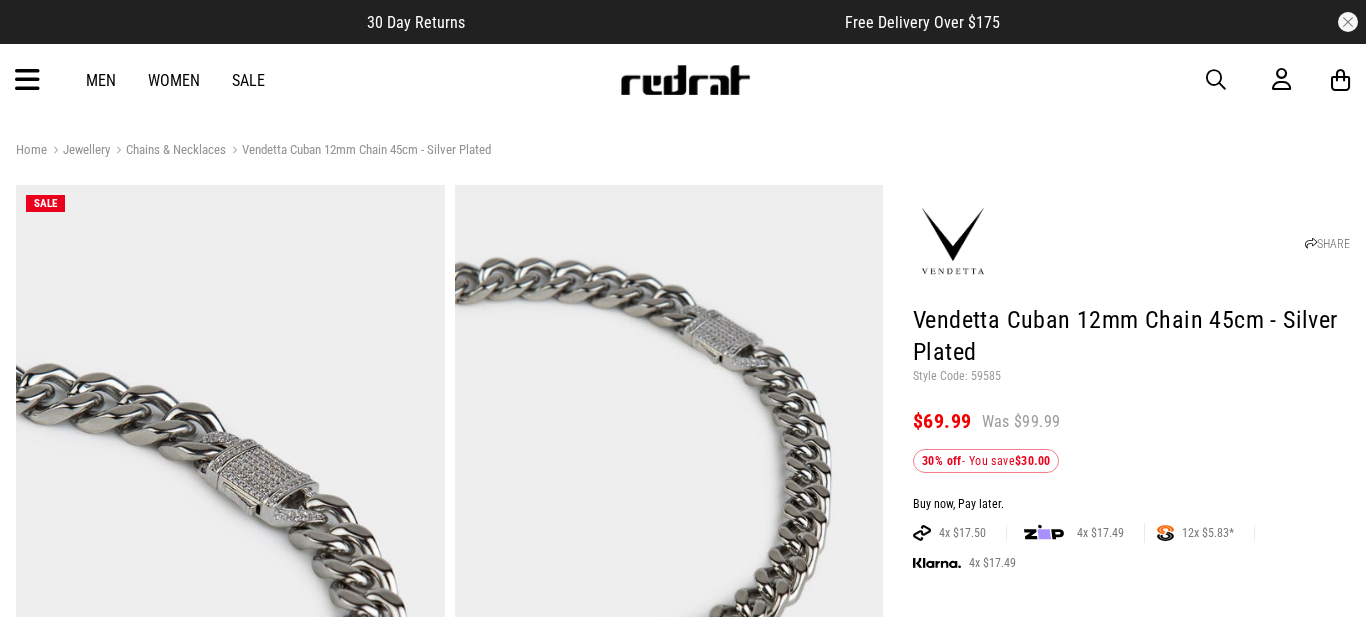 scroll, scrollTop: 0, scrollLeft: 0, axis: both 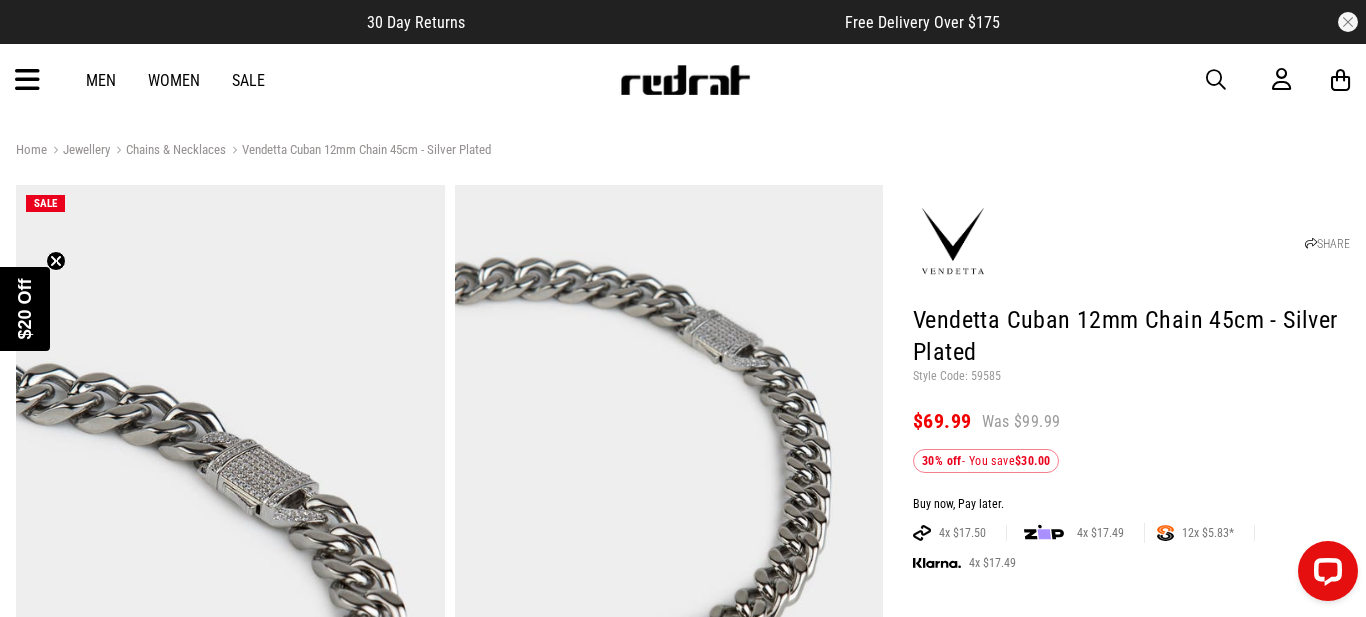 click at bounding box center (1340, 80) 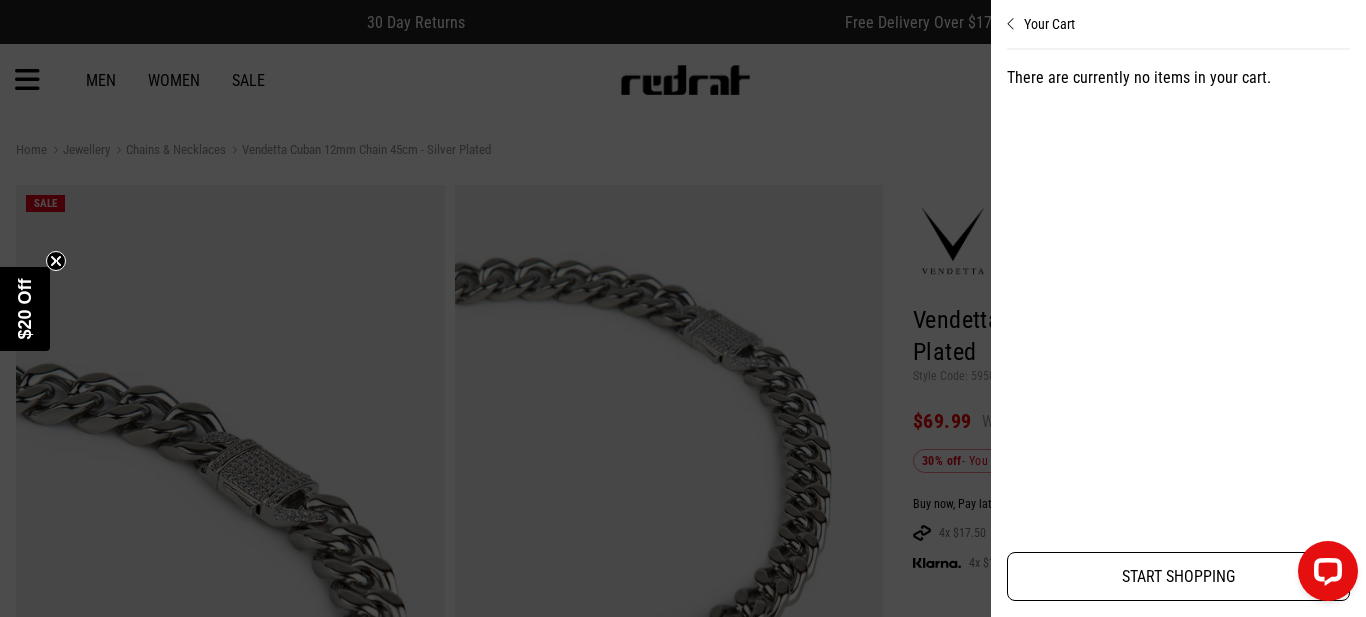 click on "START SHOPPING" at bounding box center [1178, 576] 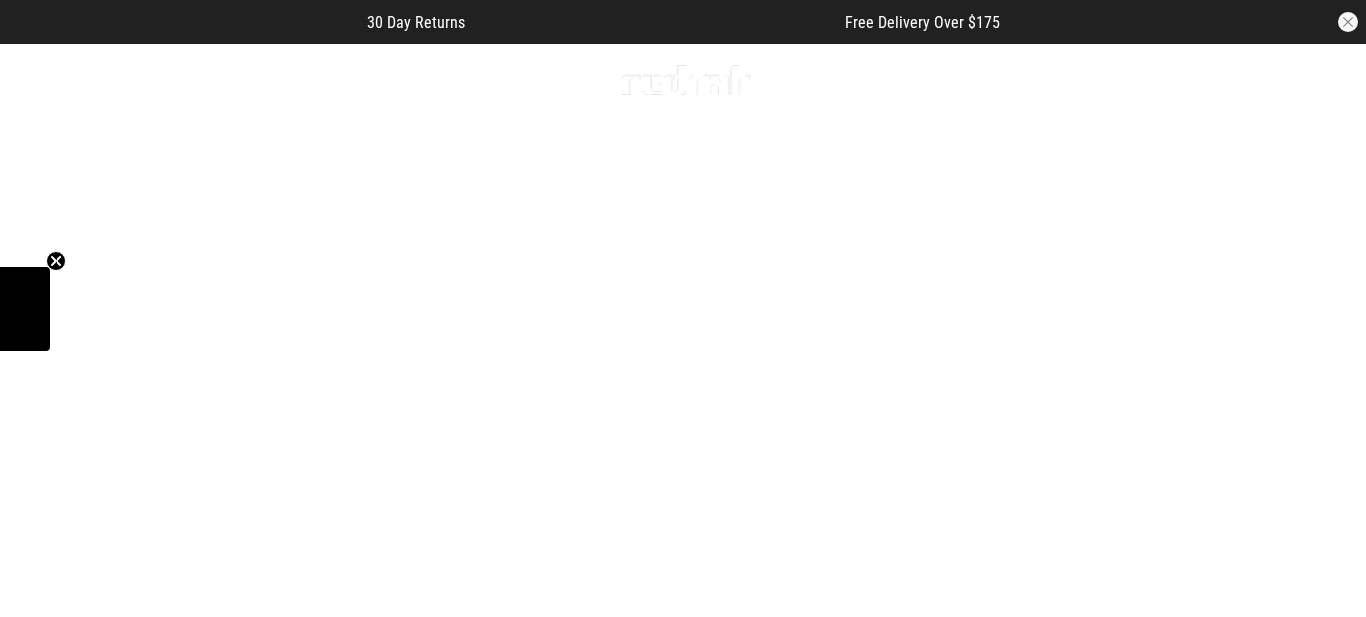 scroll, scrollTop: 0, scrollLeft: 0, axis: both 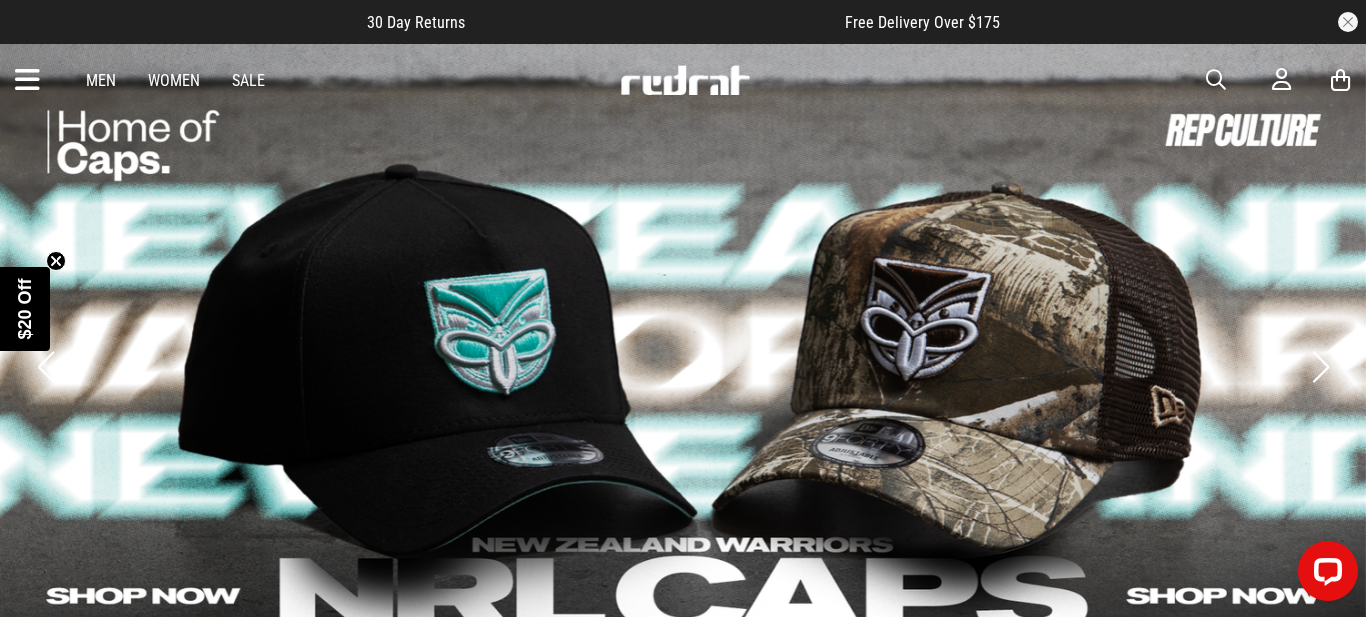 click at bounding box center (1216, 80) 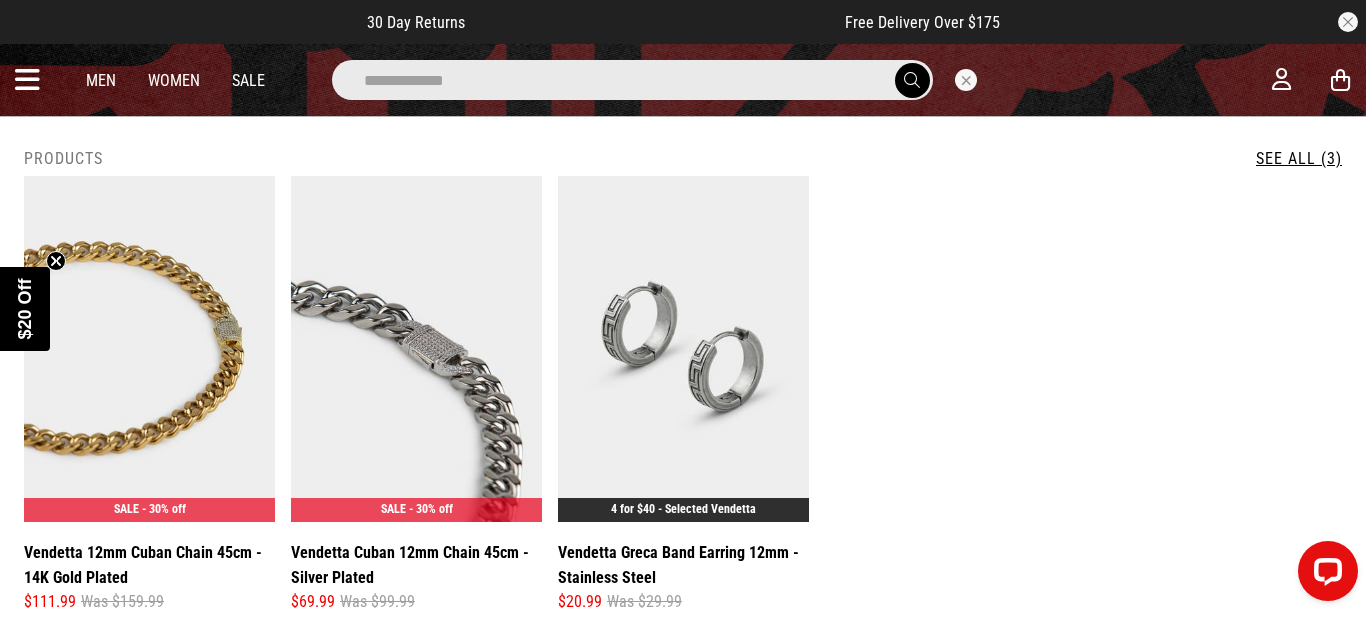 type on "**********" 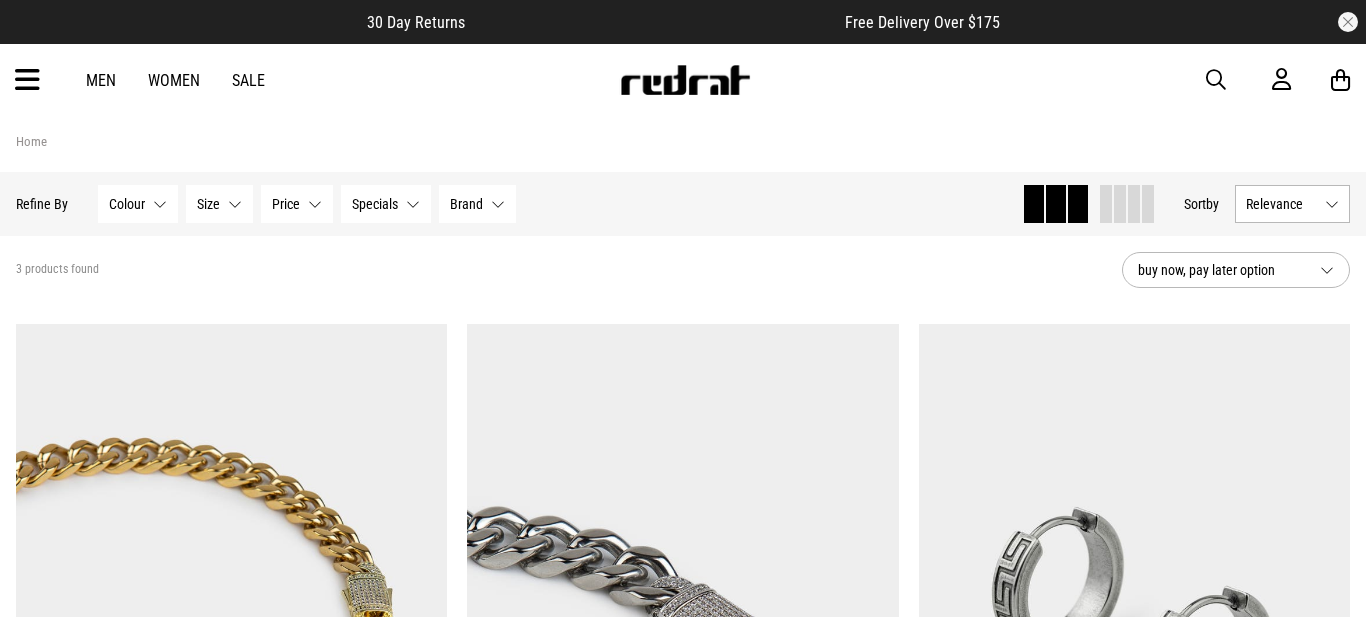 scroll, scrollTop: 382, scrollLeft: 0, axis: vertical 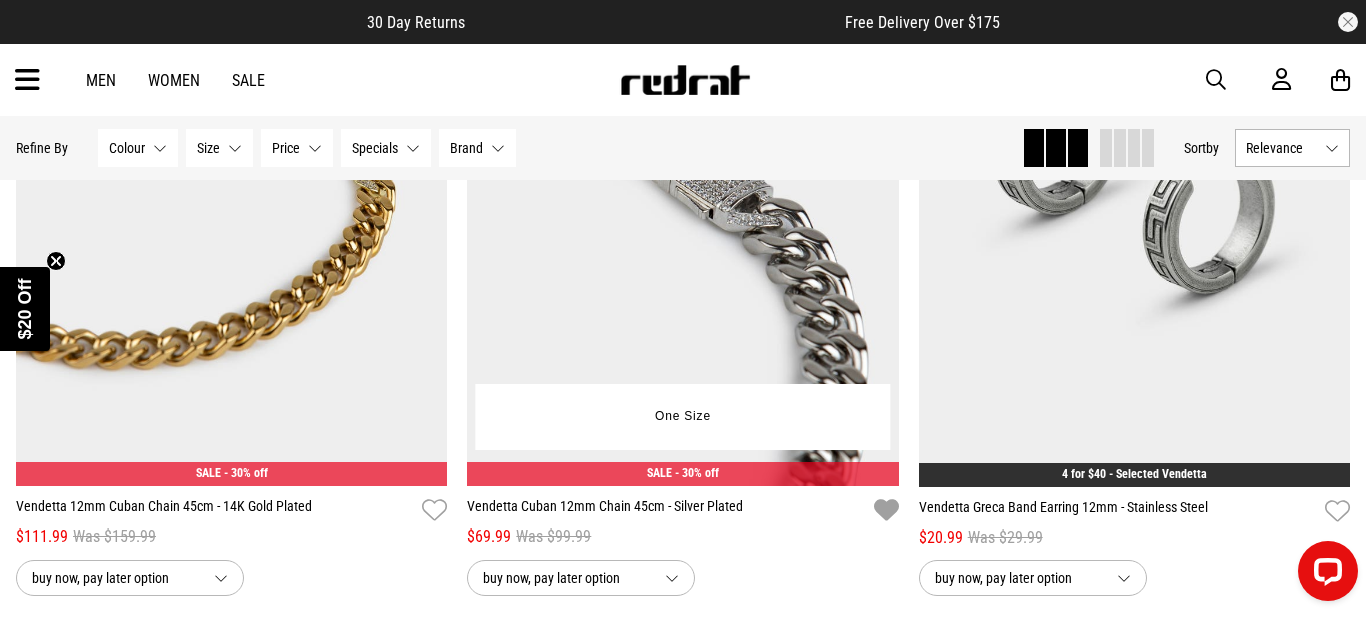 click at bounding box center [886, 510] 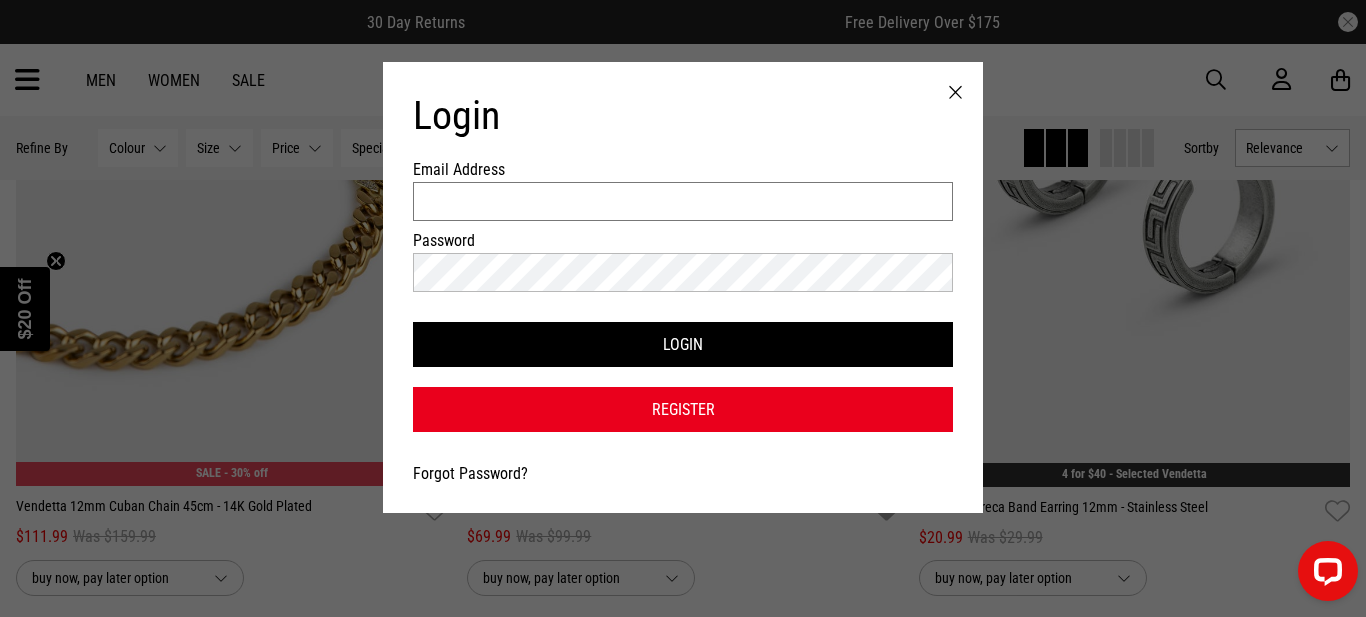 type 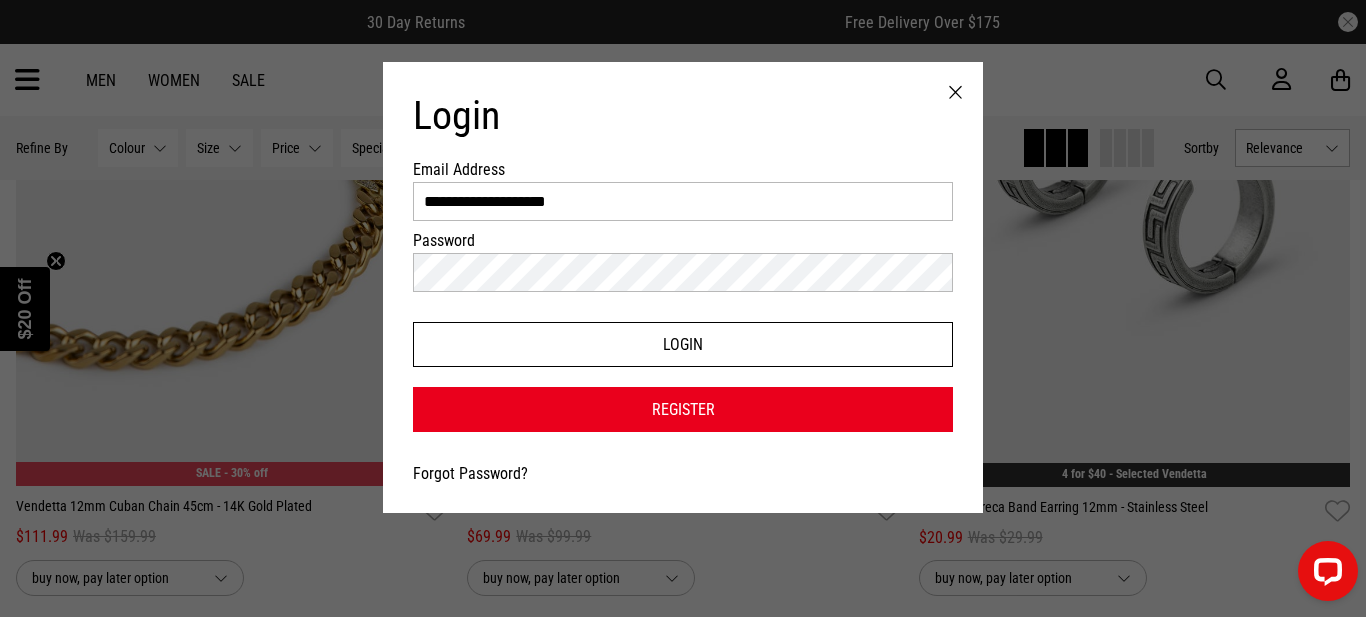 click on "Login" at bounding box center [683, 344] 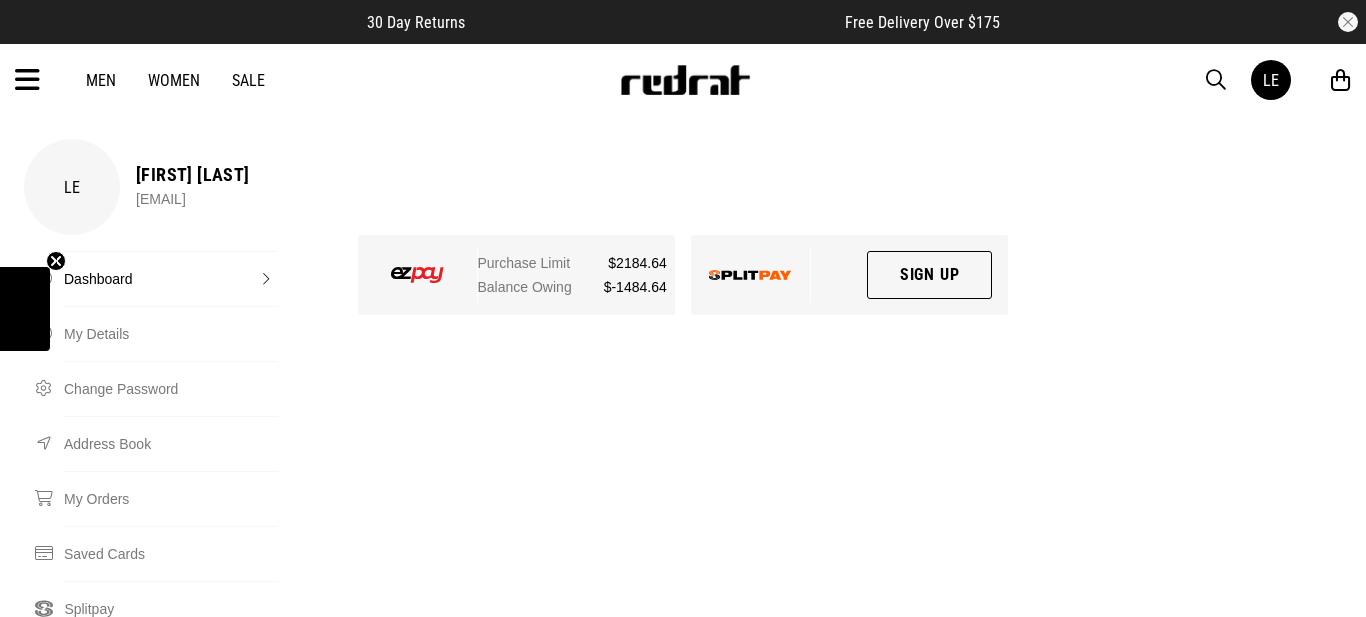scroll, scrollTop: 0, scrollLeft: 0, axis: both 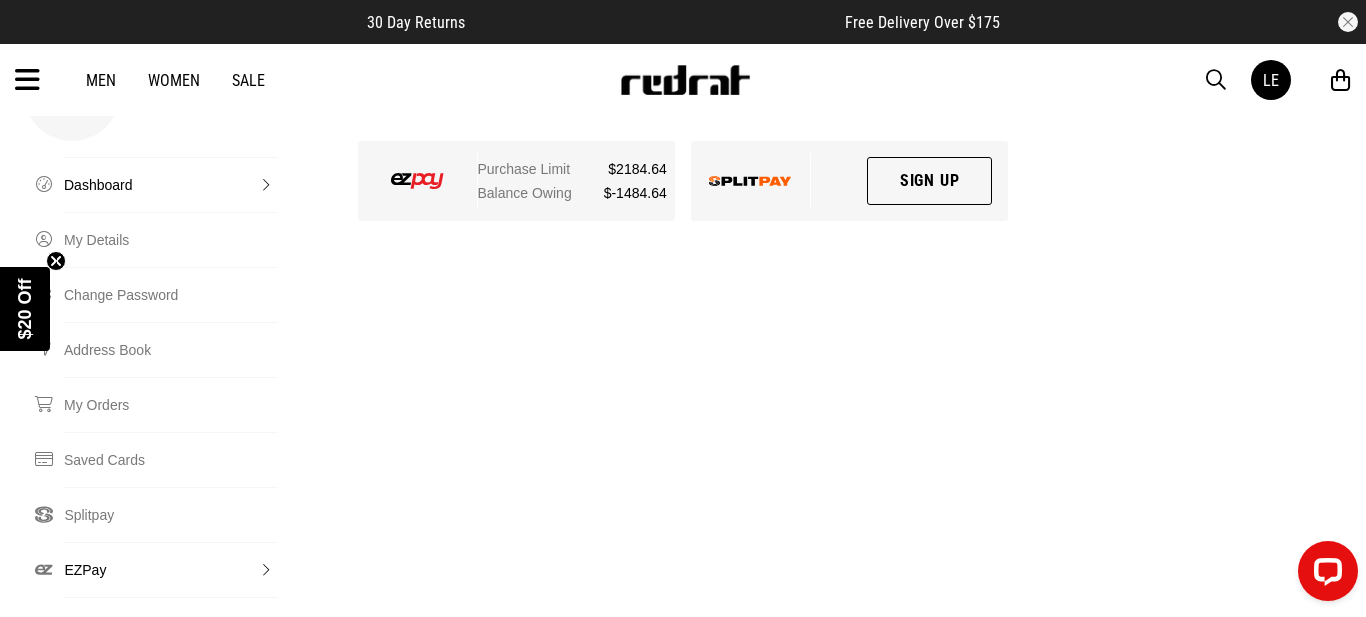 click on "EZPay" at bounding box center (171, 569) 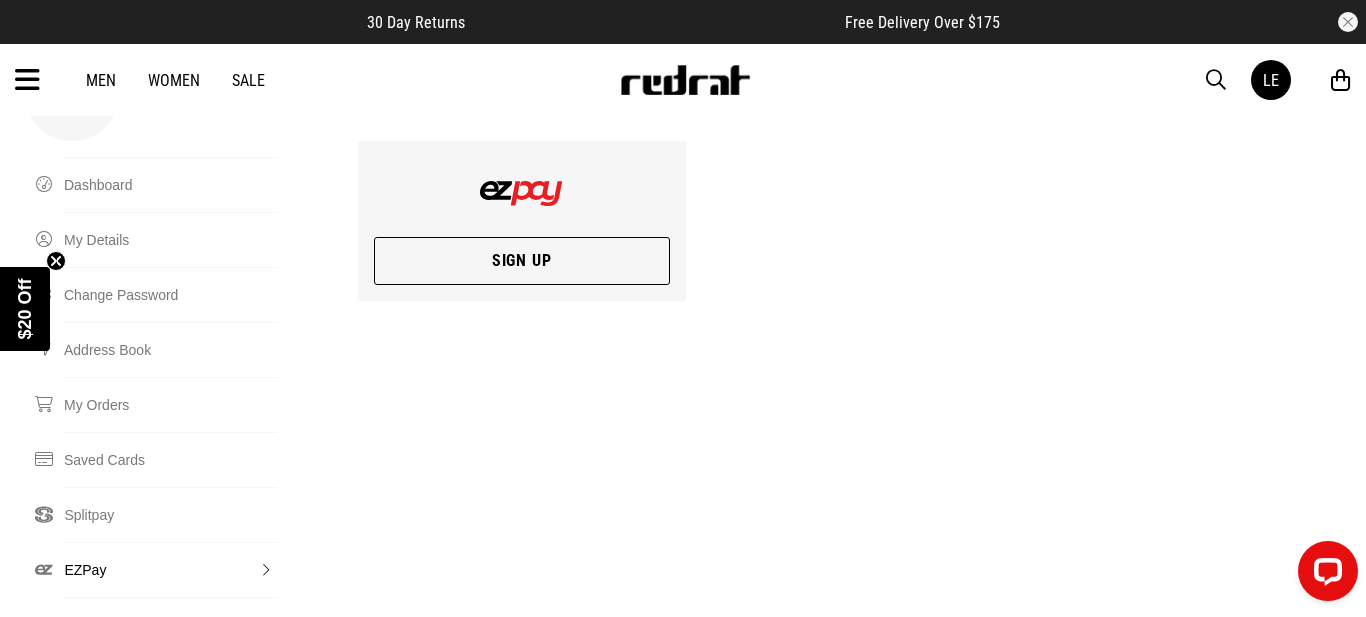 scroll, scrollTop: 0, scrollLeft: 0, axis: both 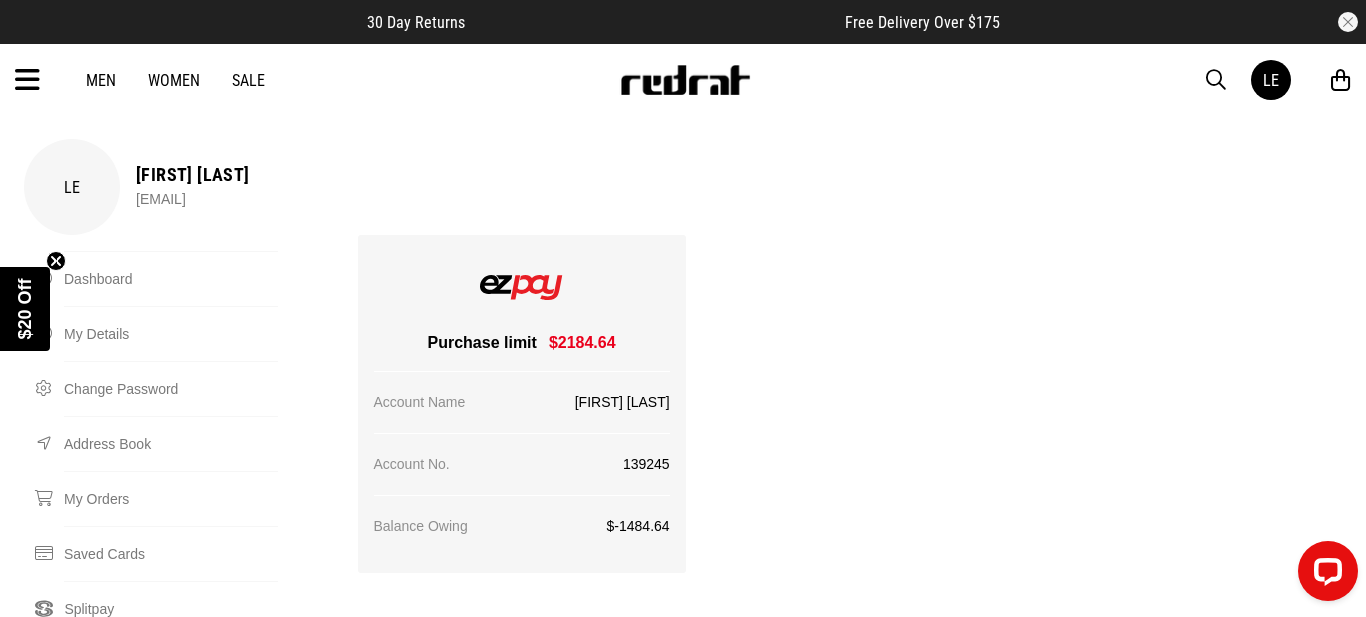 click on "EZPay     Purchase limit  $2184.64   Account Name  [FIRST] [LAST]   Account No.  139245   Balance Owing  $-1484.64     [DATE]   VIEW   [DATE]   VIEW   [DATE]   VIEW   [DATE]   VIEW   [DATE]   VIEW   VIEW ALL   Top up your Ezpay account   Saved Cards     Amount       Card Number       Name on Card       Card Validation       Expiry   Month   **   ******* ******** ***** ***** *** **** **** ****** ********* ******* ******** ********   Year   ****   **** **** **** **** **** ****         Top Up" at bounding box center (850, 956) 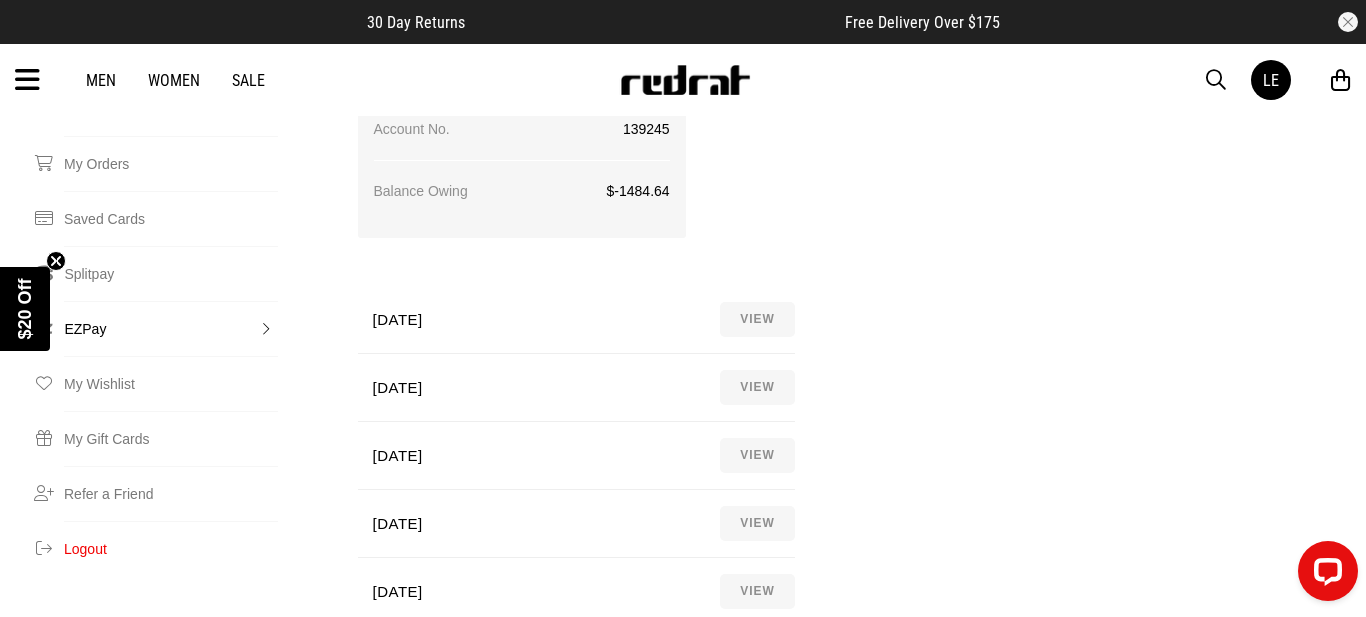 scroll, scrollTop: 350, scrollLeft: 0, axis: vertical 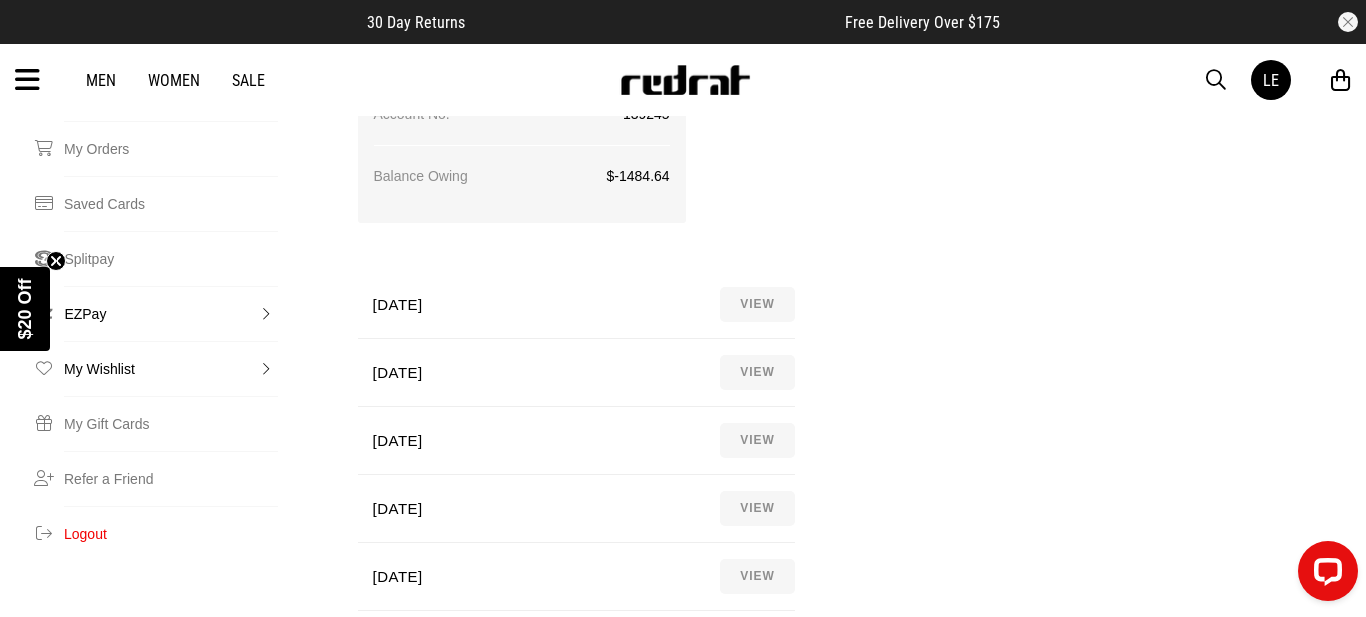 click on "My Wishlist" at bounding box center [171, 368] 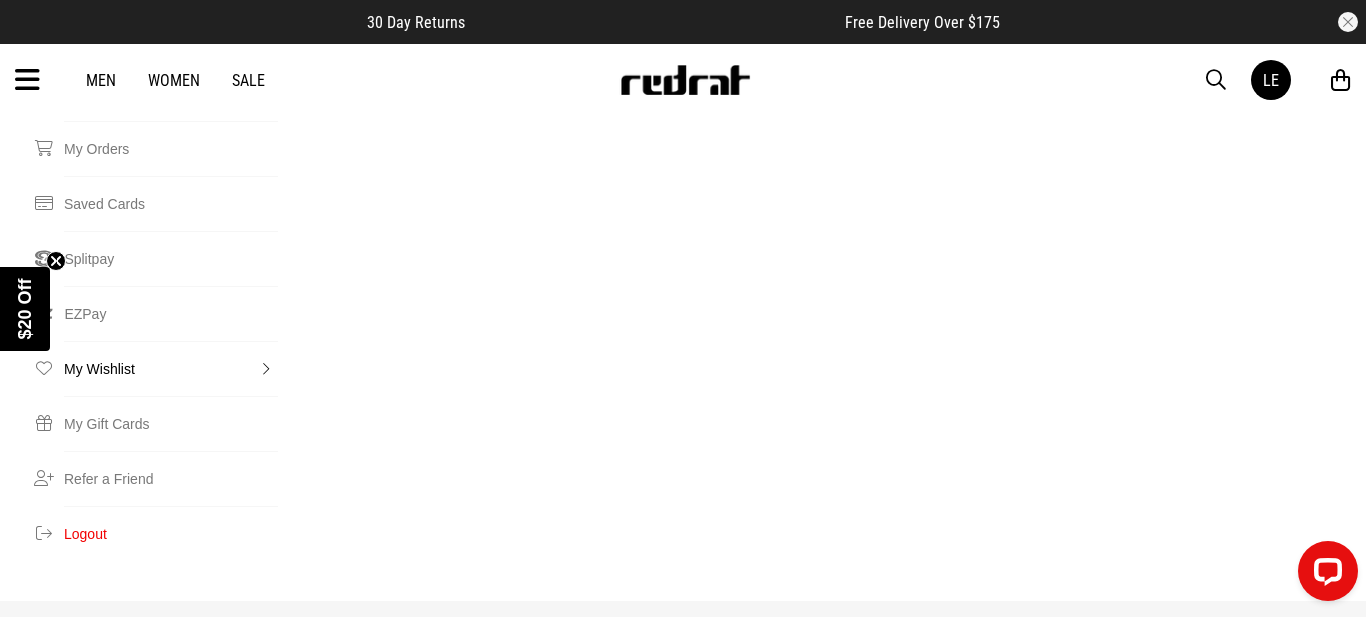 scroll, scrollTop: 0, scrollLeft: 0, axis: both 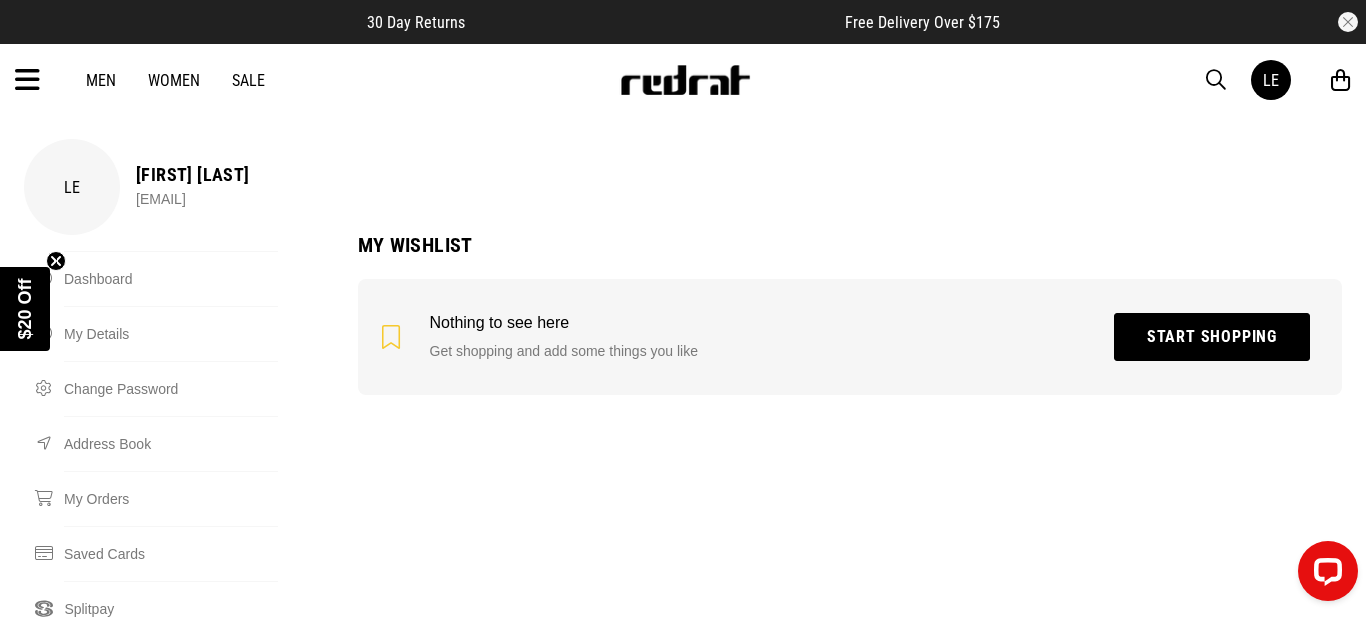 click on "Start shopping" at bounding box center [1212, 337] 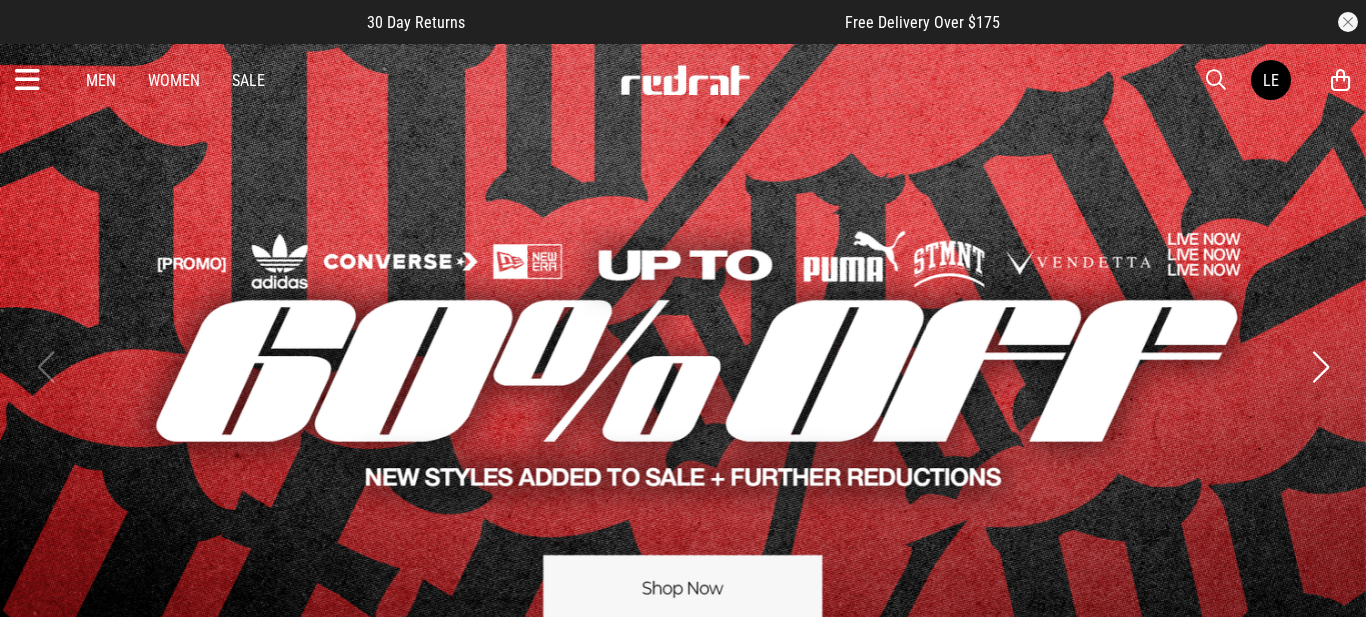 scroll, scrollTop: 0, scrollLeft: 0, axis: both 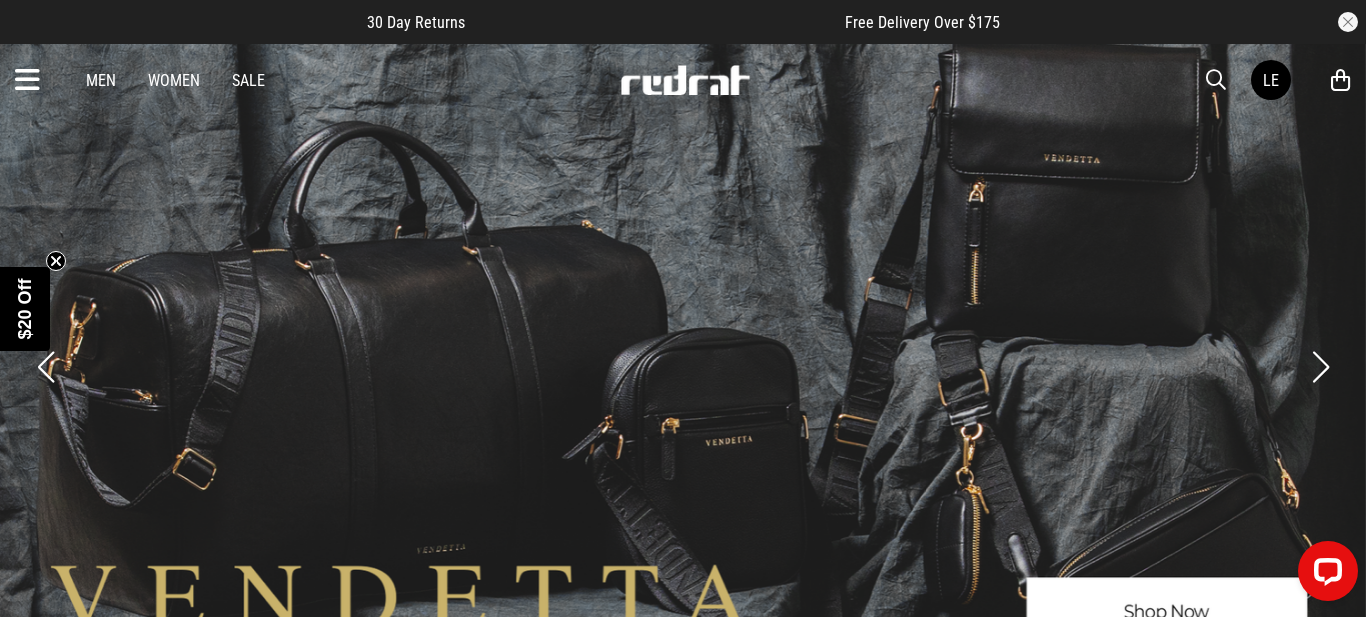 click at bounding box center [1216, 80] 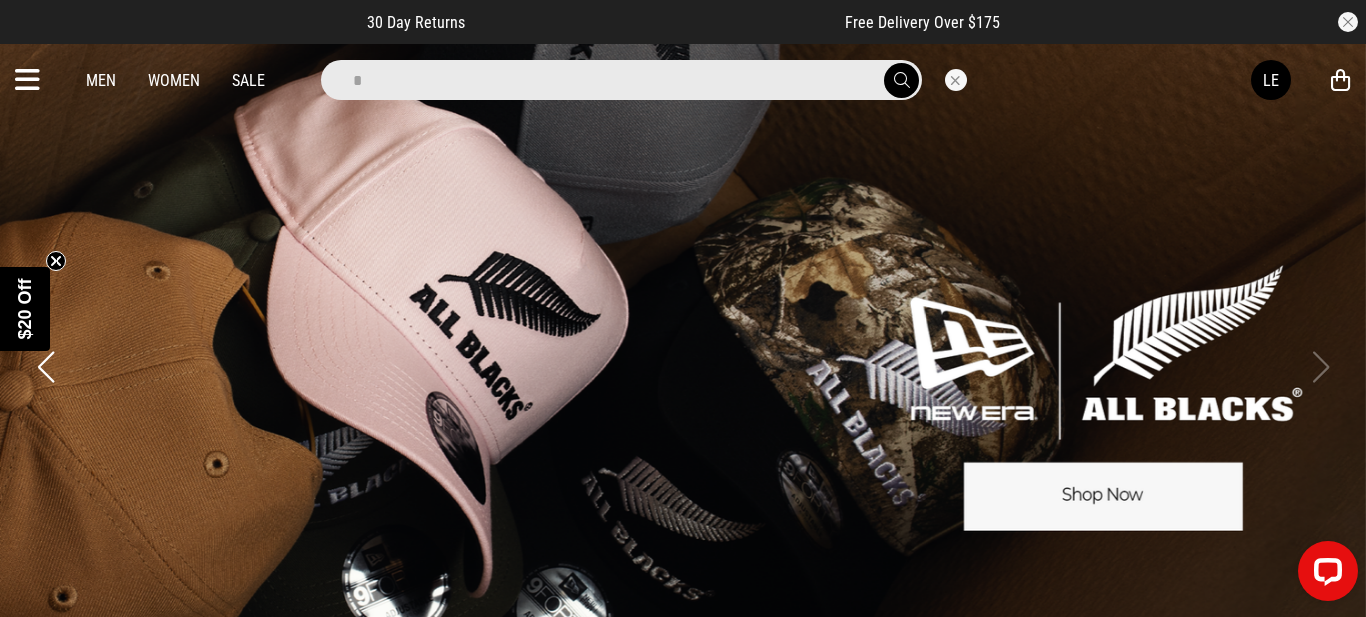 type on "**********" 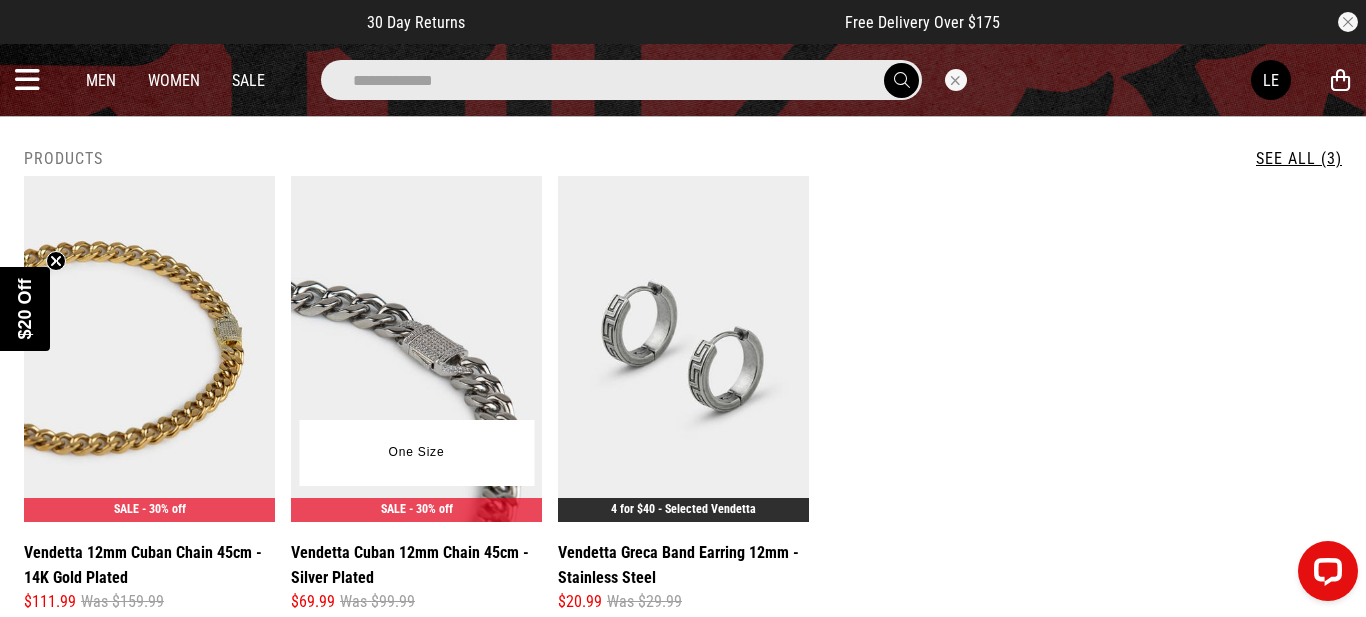 click at bounding box center (416, 349) 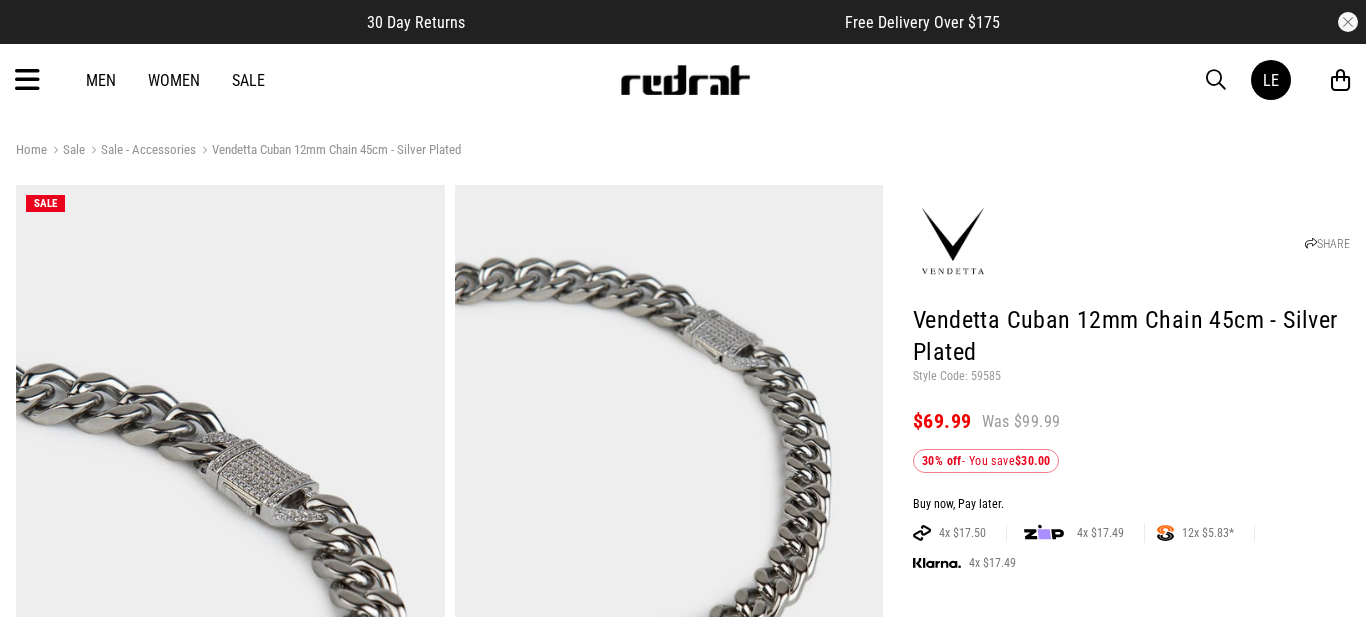 scroll, scrollTop: 0, scrollLeft: 0, axis: both 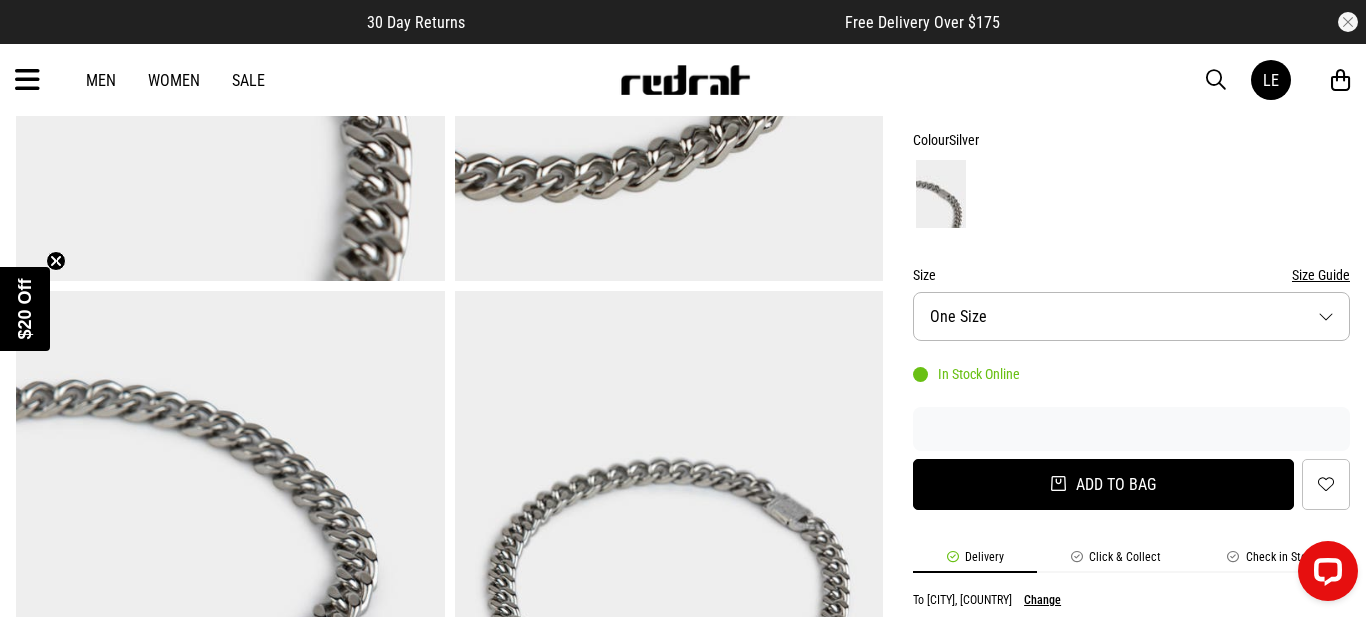 click on "Add to bag" at bounding box center [1103, 484] 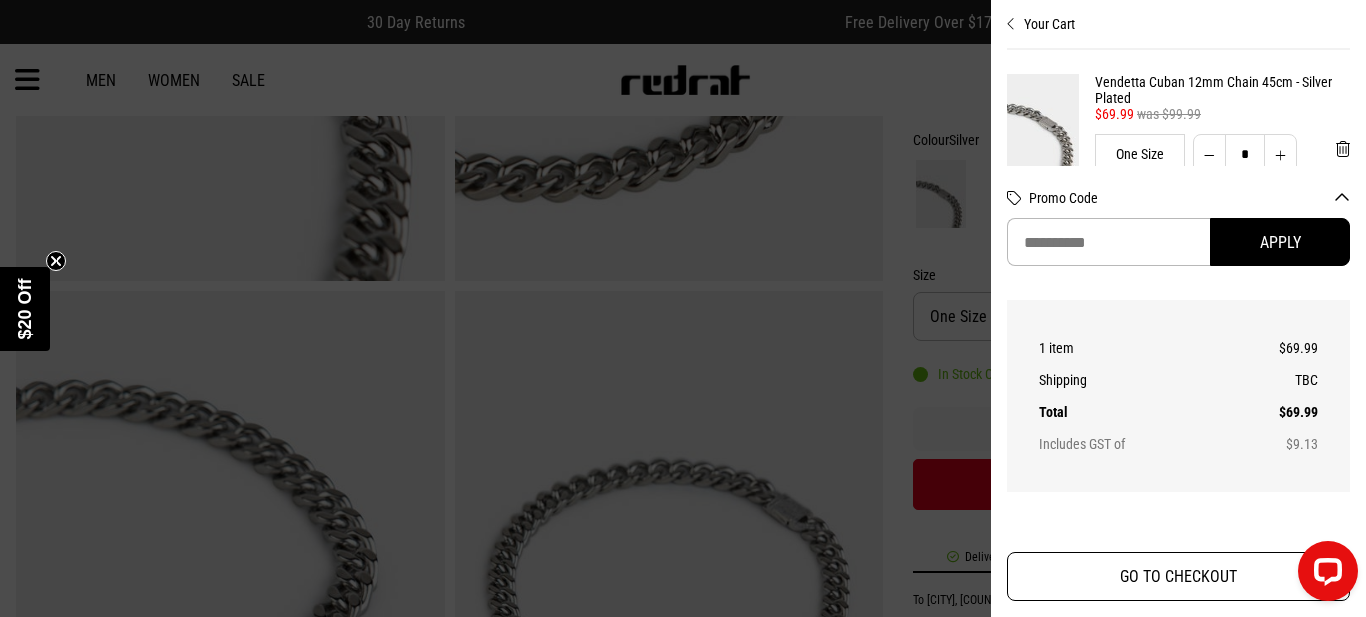 click on "GO TO CHECKOUT" at bounding box center (1178, 576) 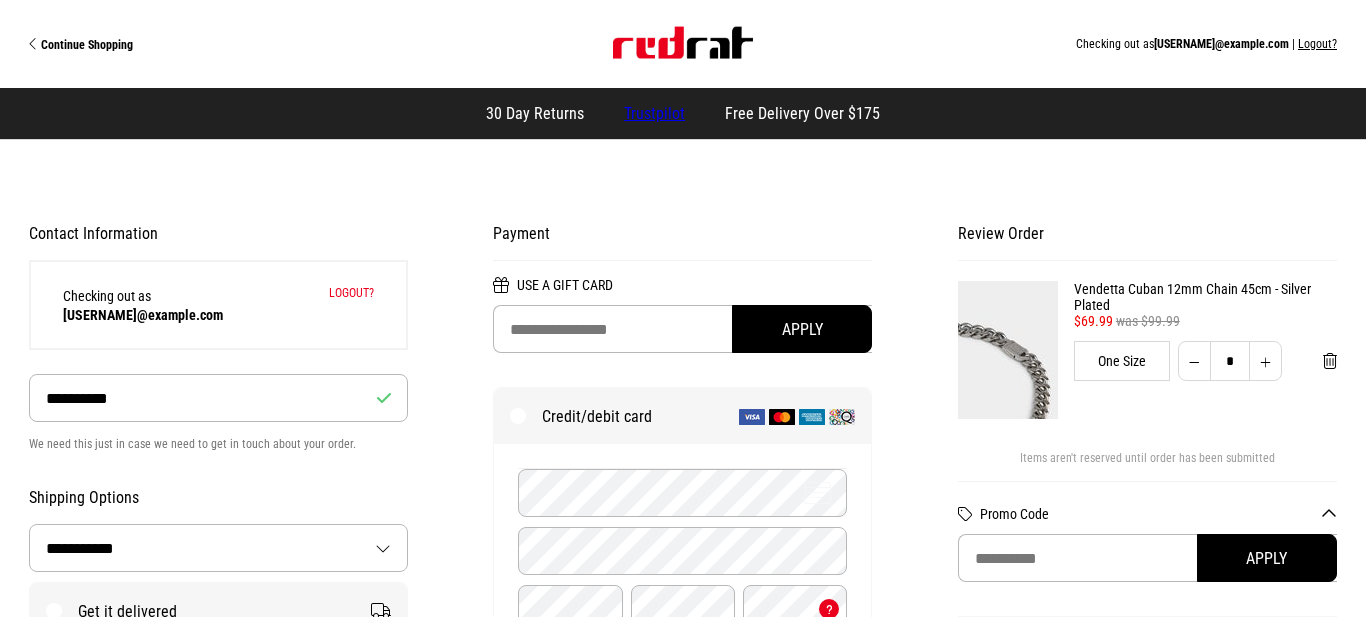 select on "**********" 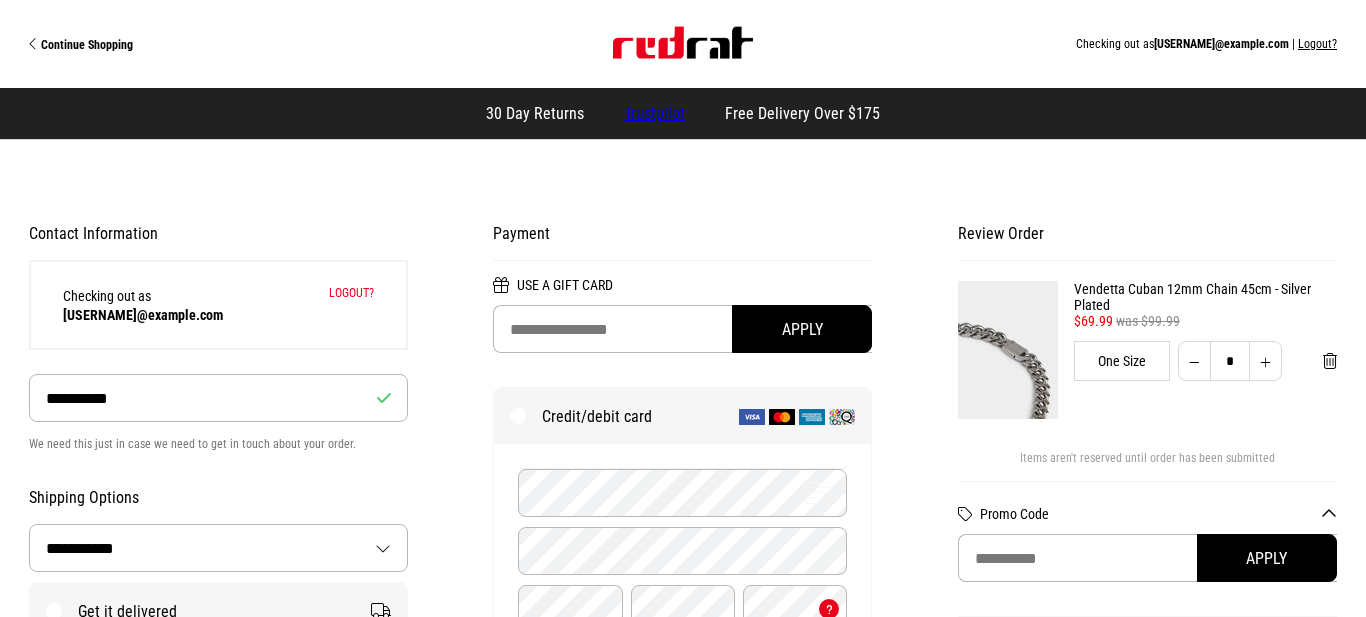 scroll, scrollTop: 0, scrollLeft: 0, axis: both 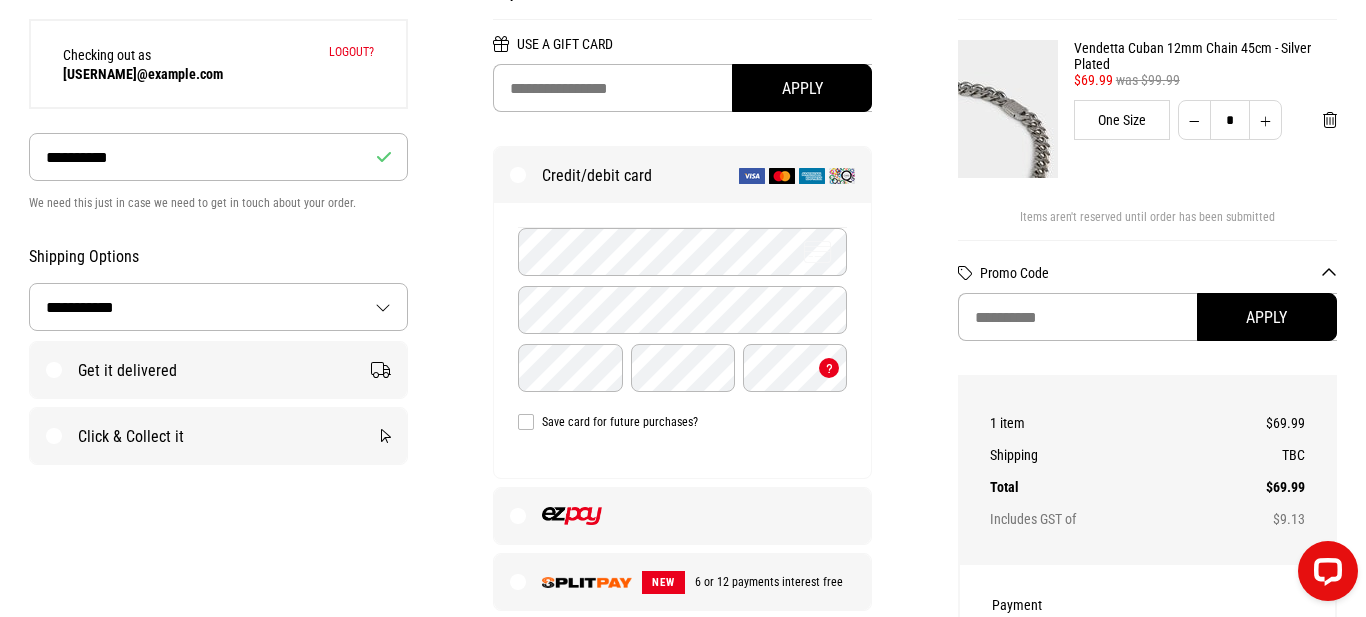 click on "Get it delivered" at bounding box center [218, 370] 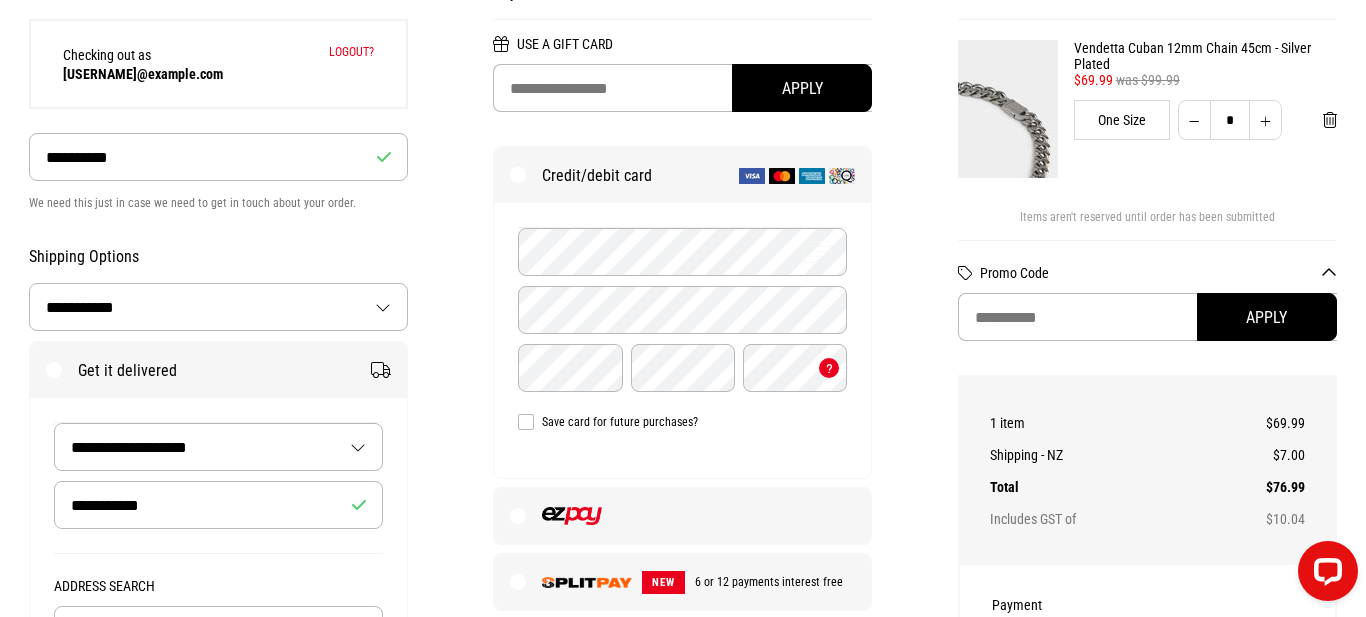 click at bounding box center (682, 516) 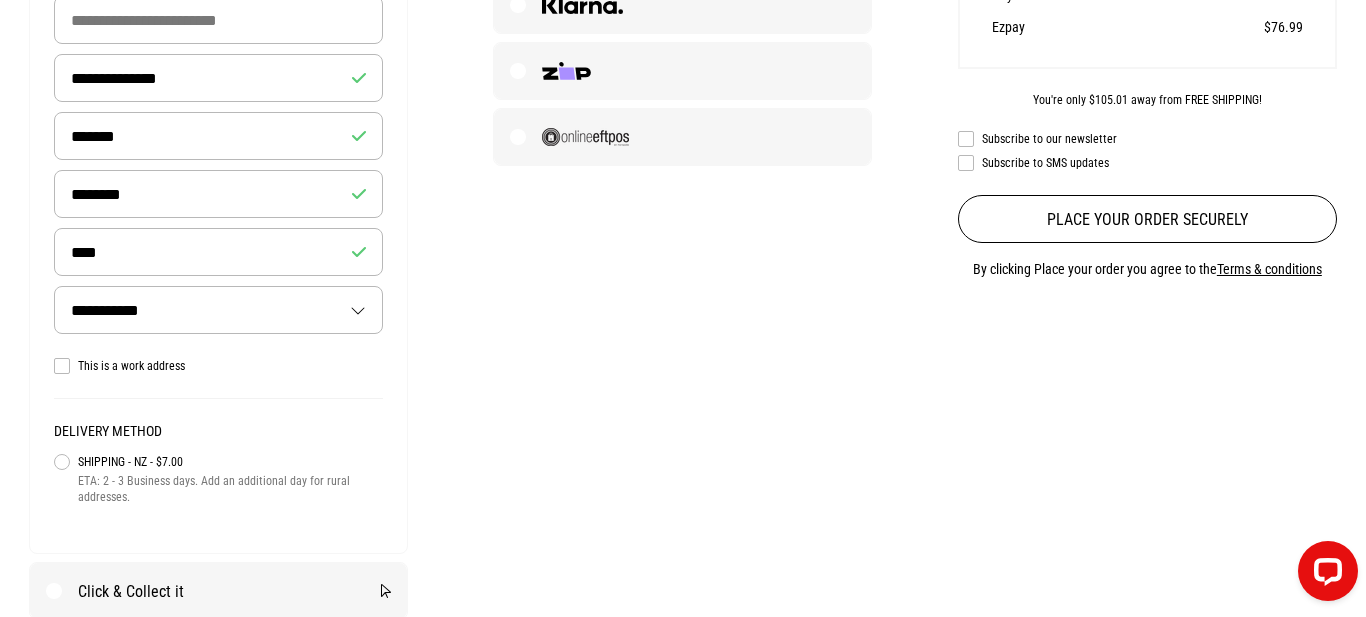 scroll, scrollTop: 846, scrollLeft: 0, axis: vertical 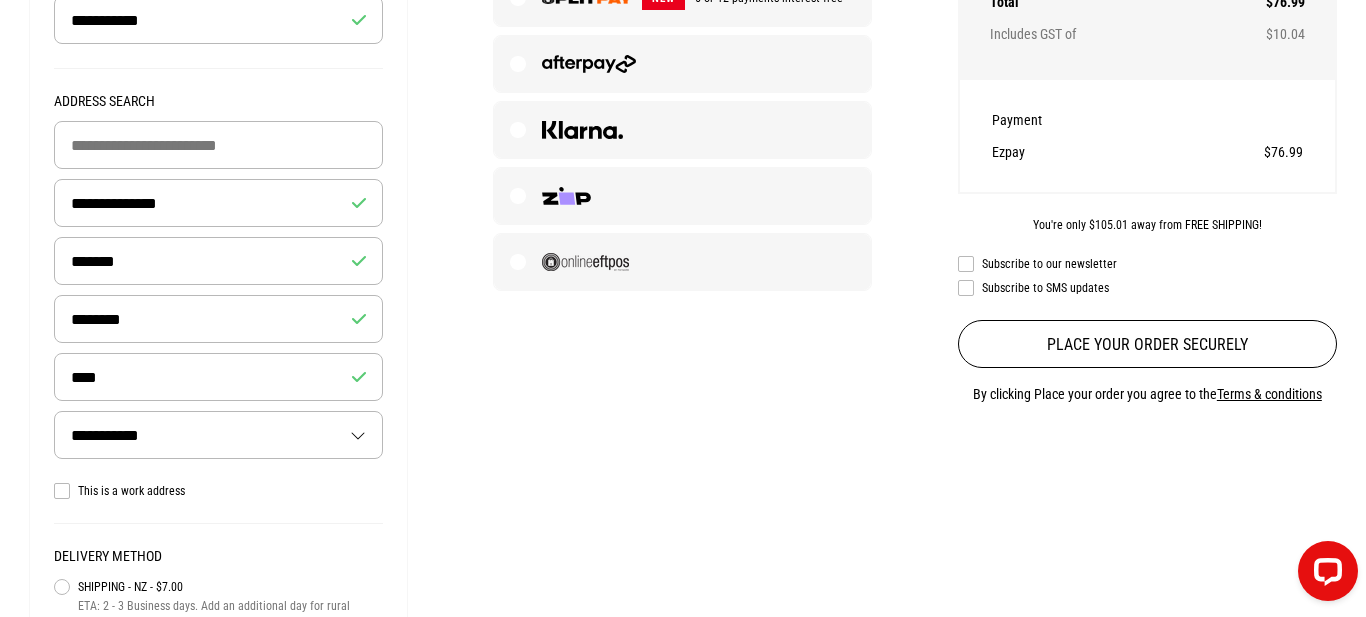 click on "**********" at bounding box center [218, 203] 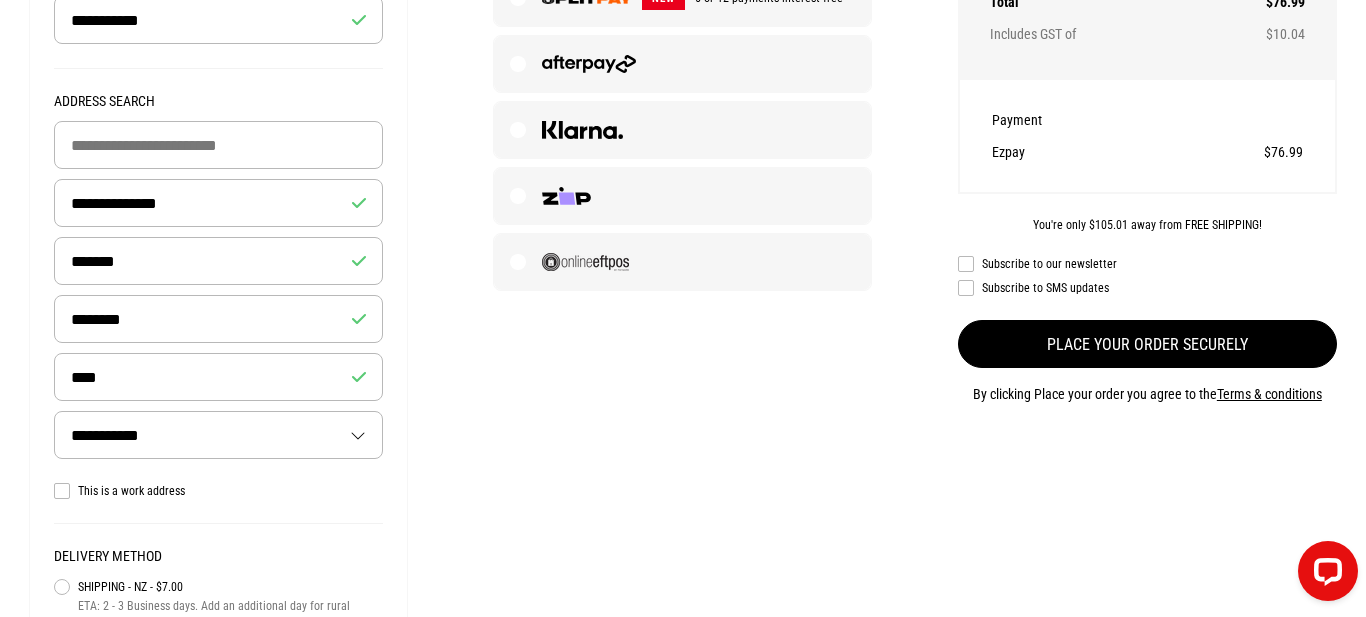 click on "Place your order securely" at bounding box center [1147, 344] 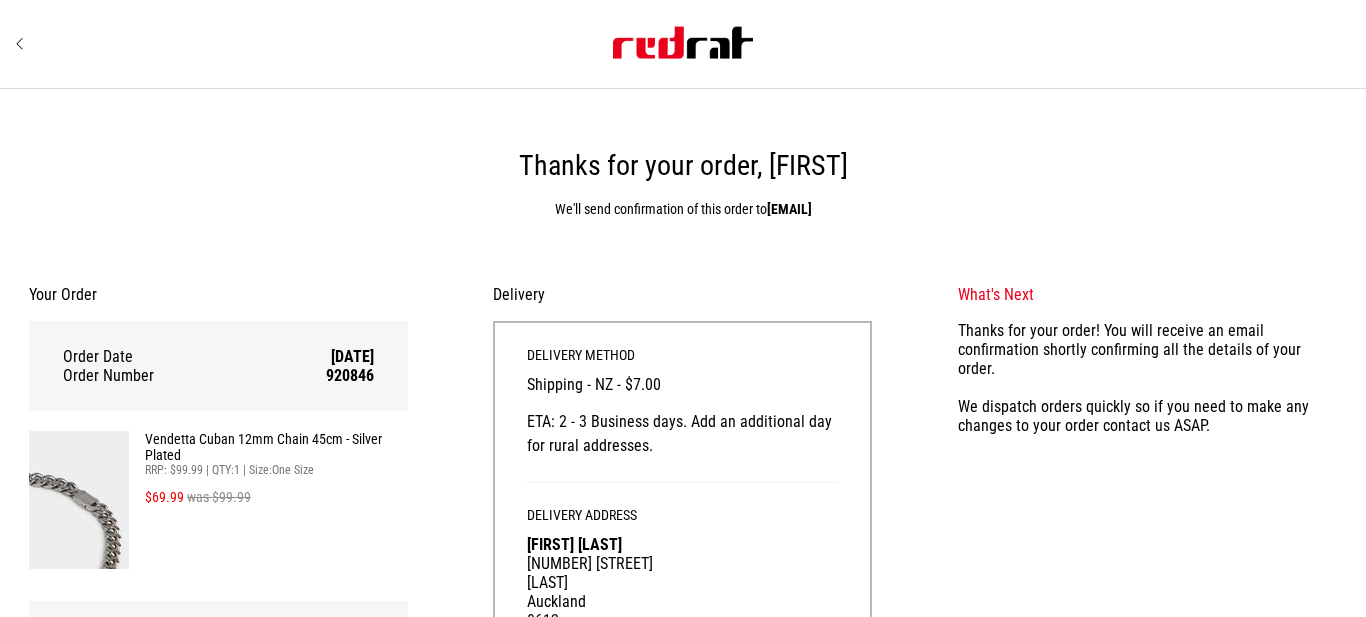 scroll, scrollTop: 0, scrollLeft: 0, axis: both 